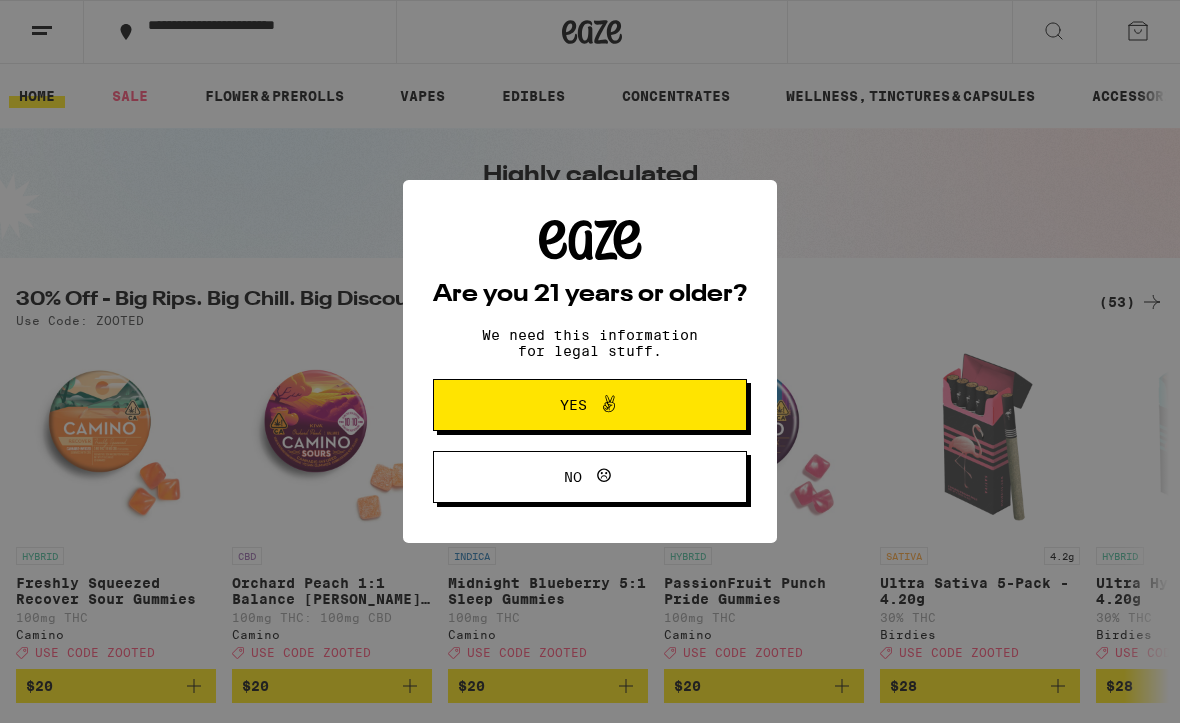 scroll, scrollTop: 165, scrollLeft: 0, axis: vertical 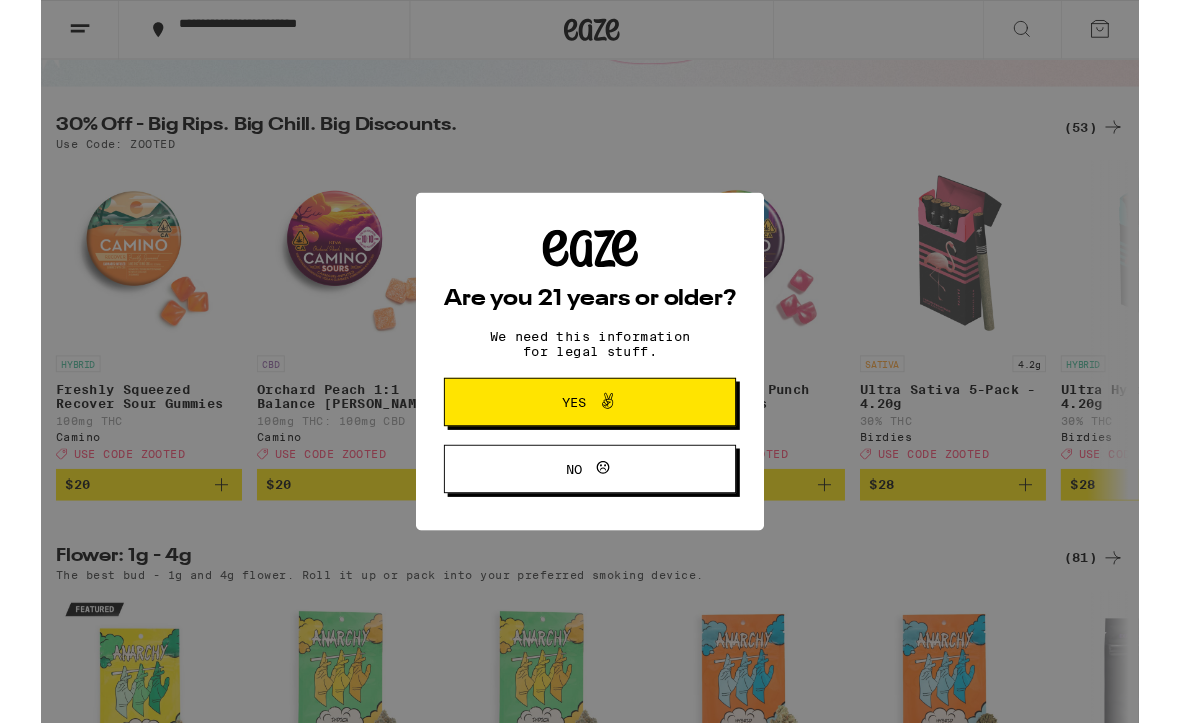 click 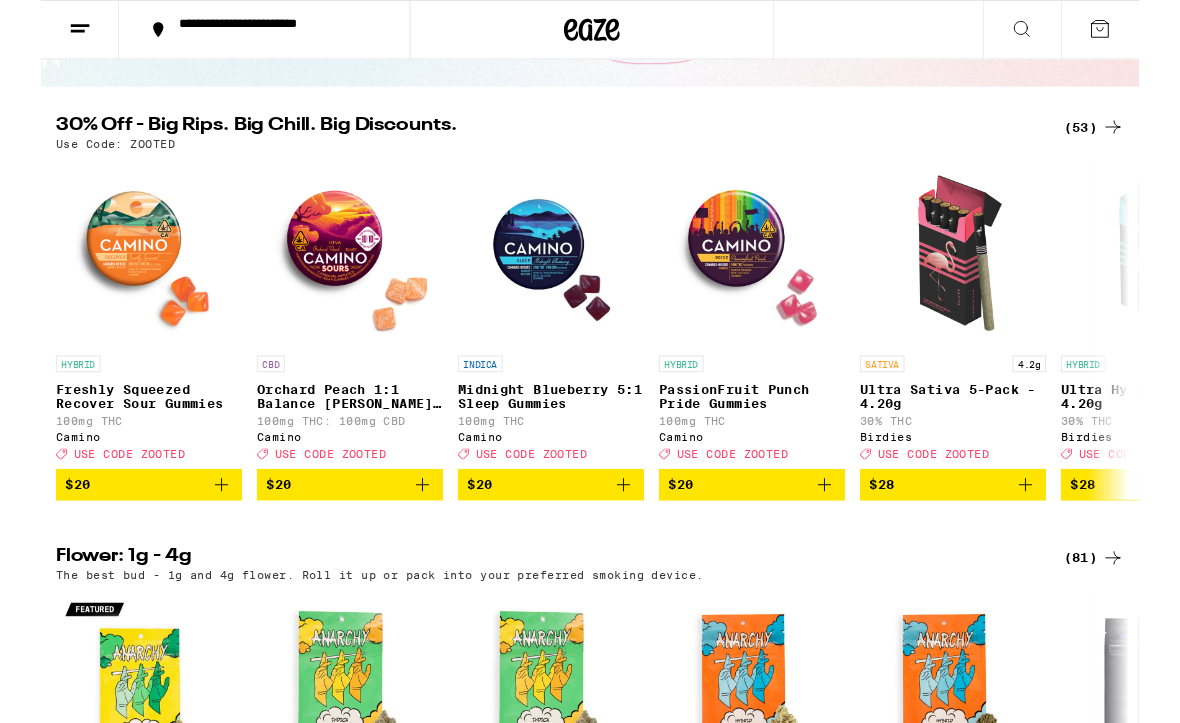 scroll, scrollTop: 0, scrollLeft: 0, axis: both 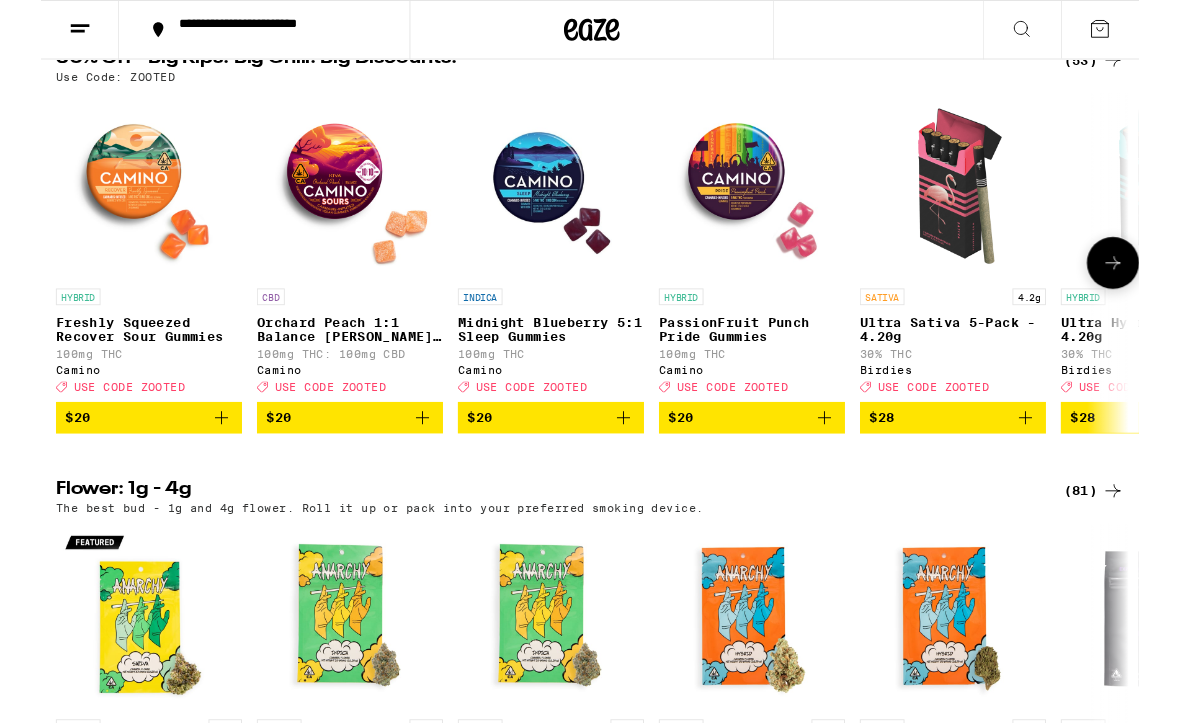 click on "Midnight Blueberry 5:1 Sleep Gummies" at bounding box center [548, 354] 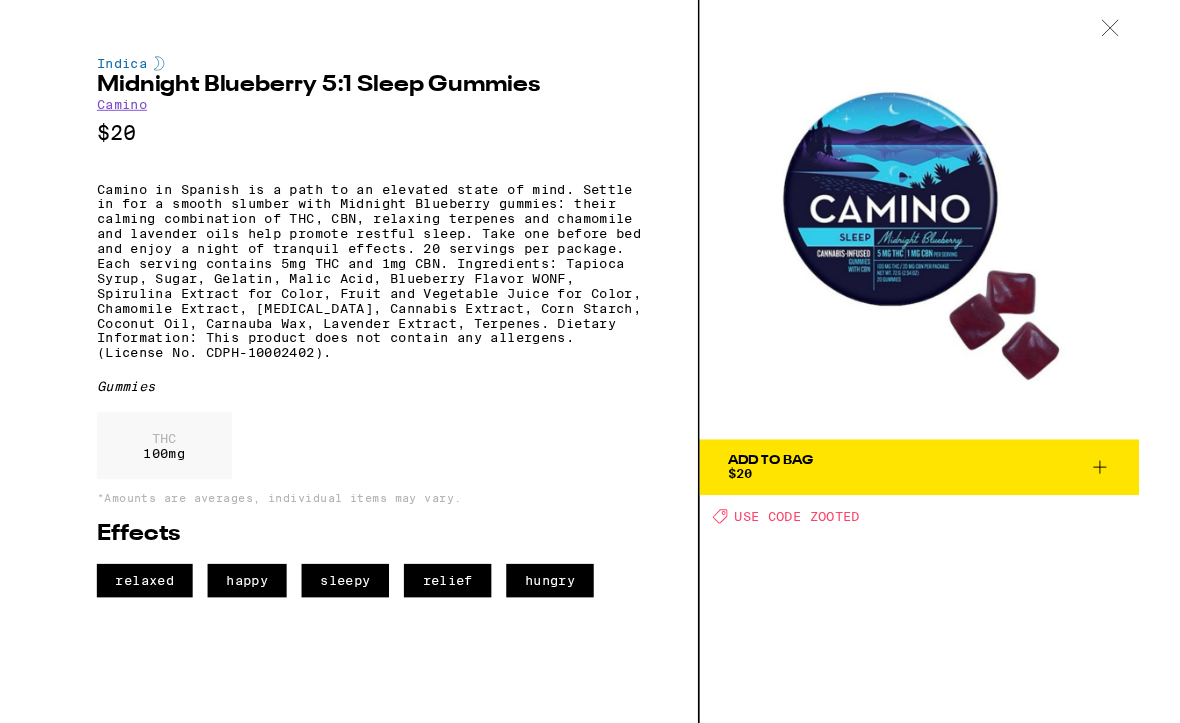 click 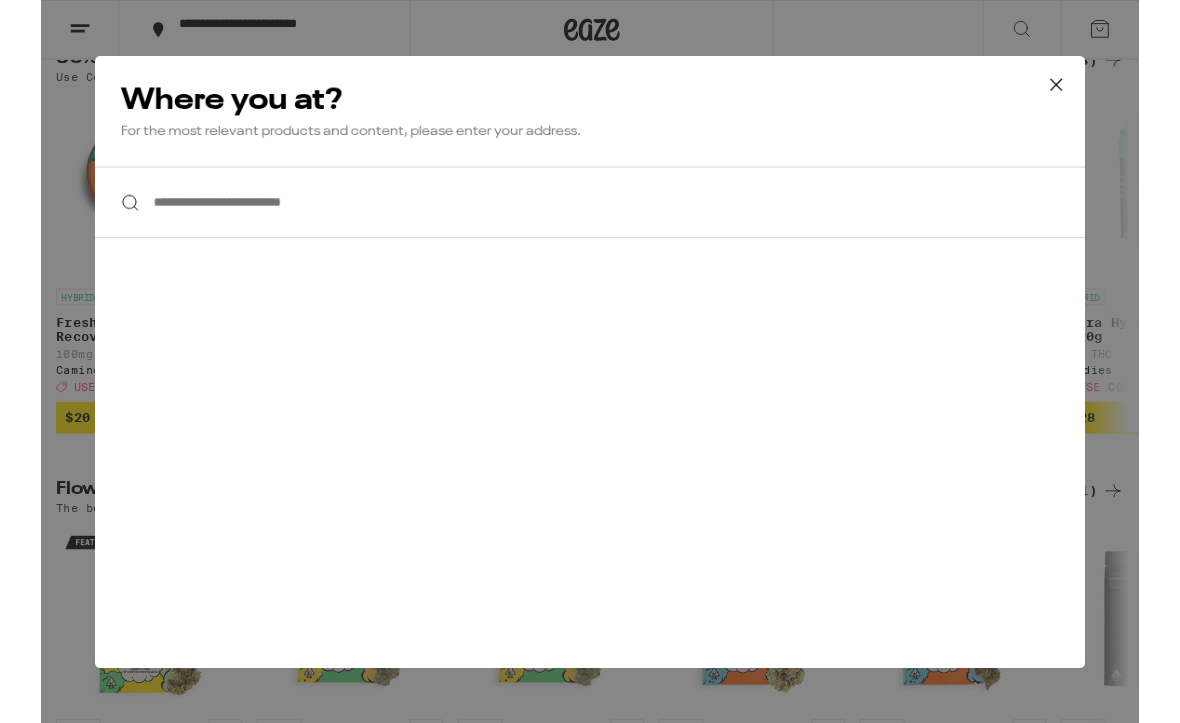 scroll, scrollTop: 0, scrollLeft: 0, axis: both 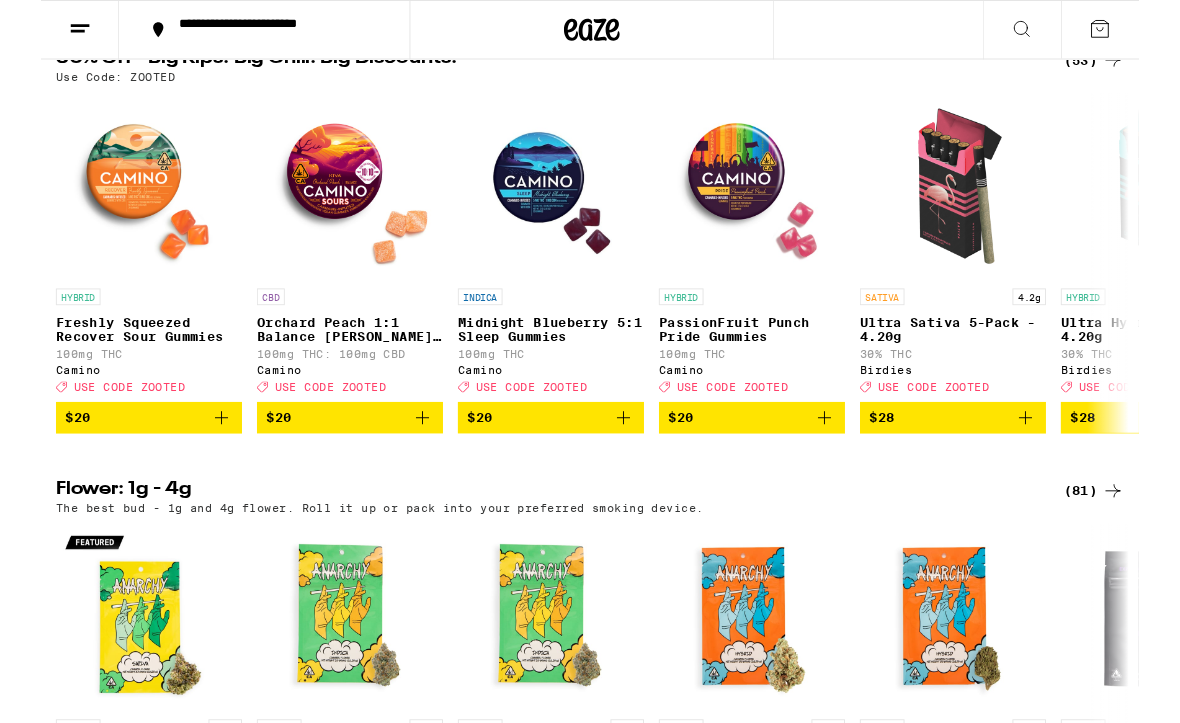 click 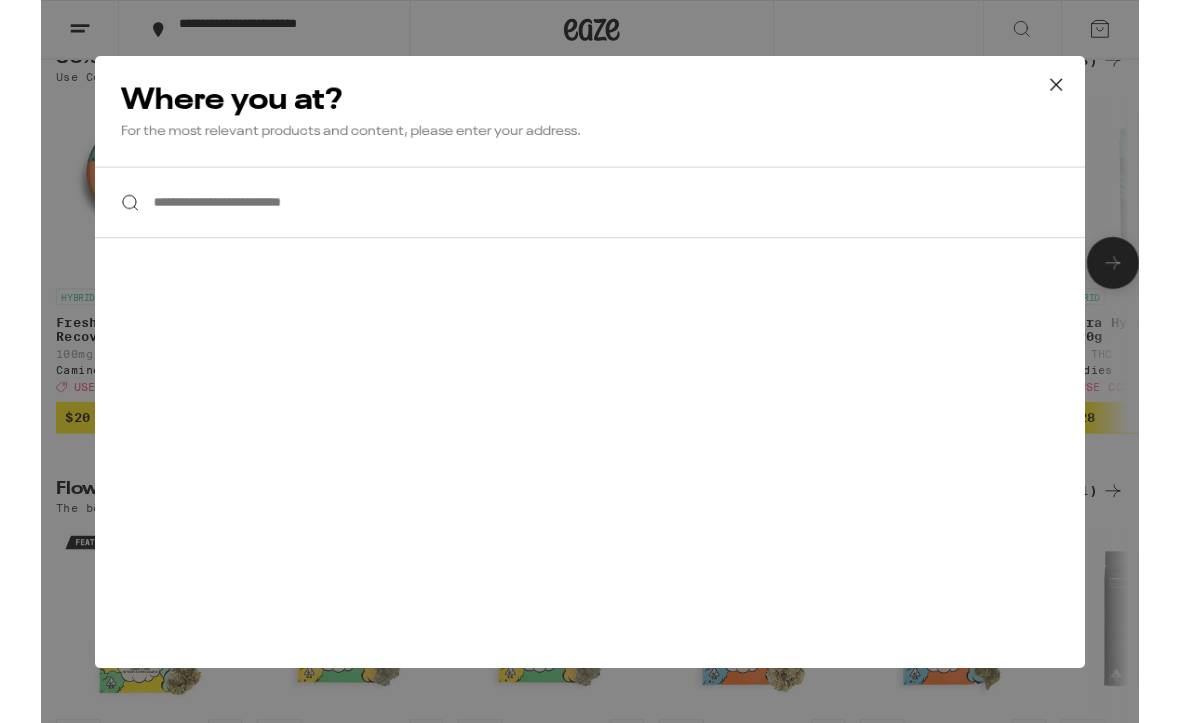 click on "**********" at bounding box center (590, 217) 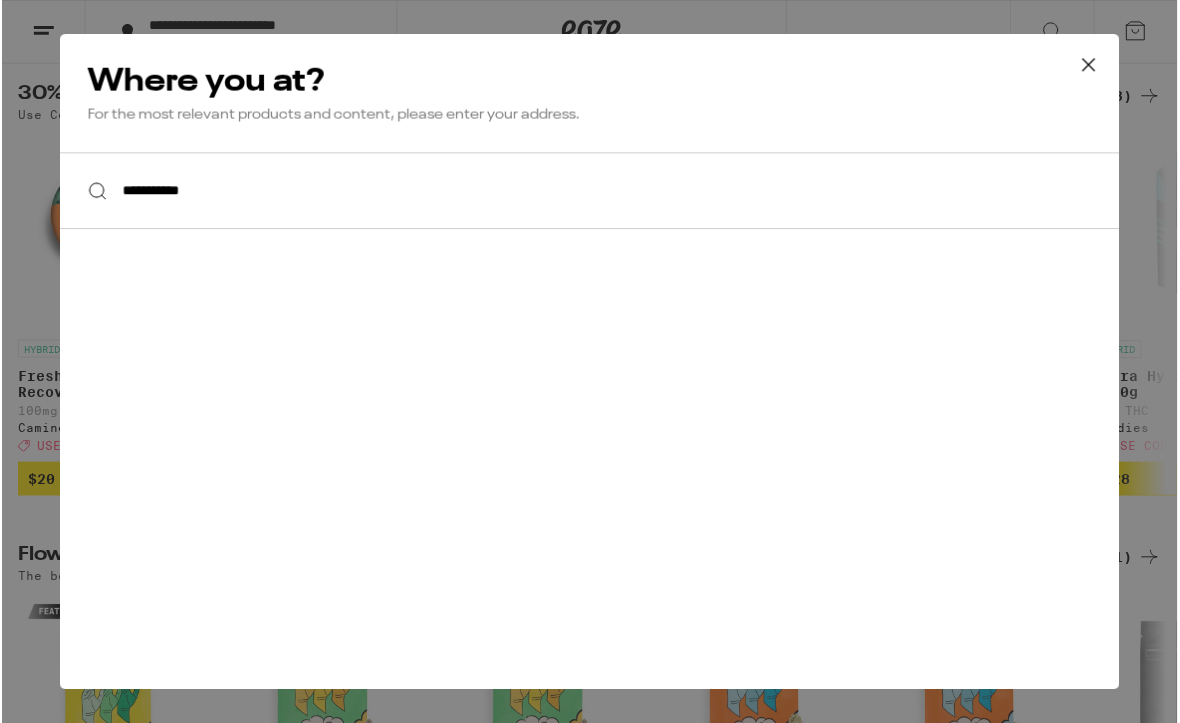 scroll, scrollTop: 57, scrollLeft: 0, axis: vertical 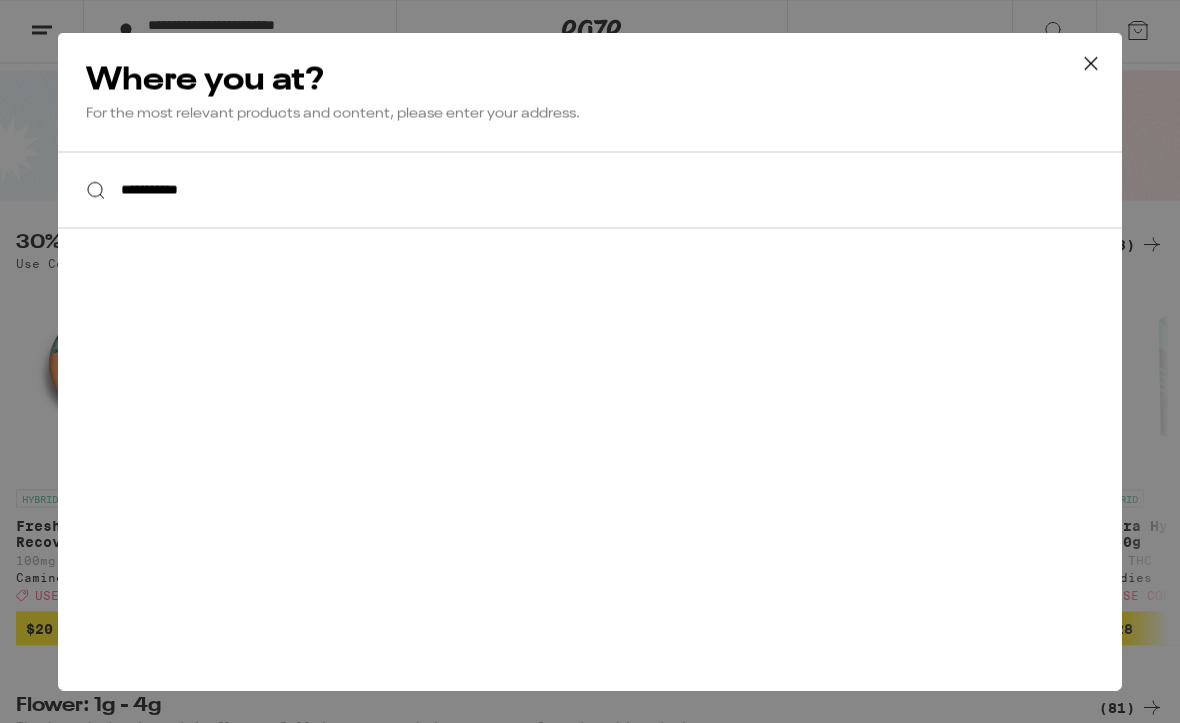click on "**********" at bounding box center (590, 190) 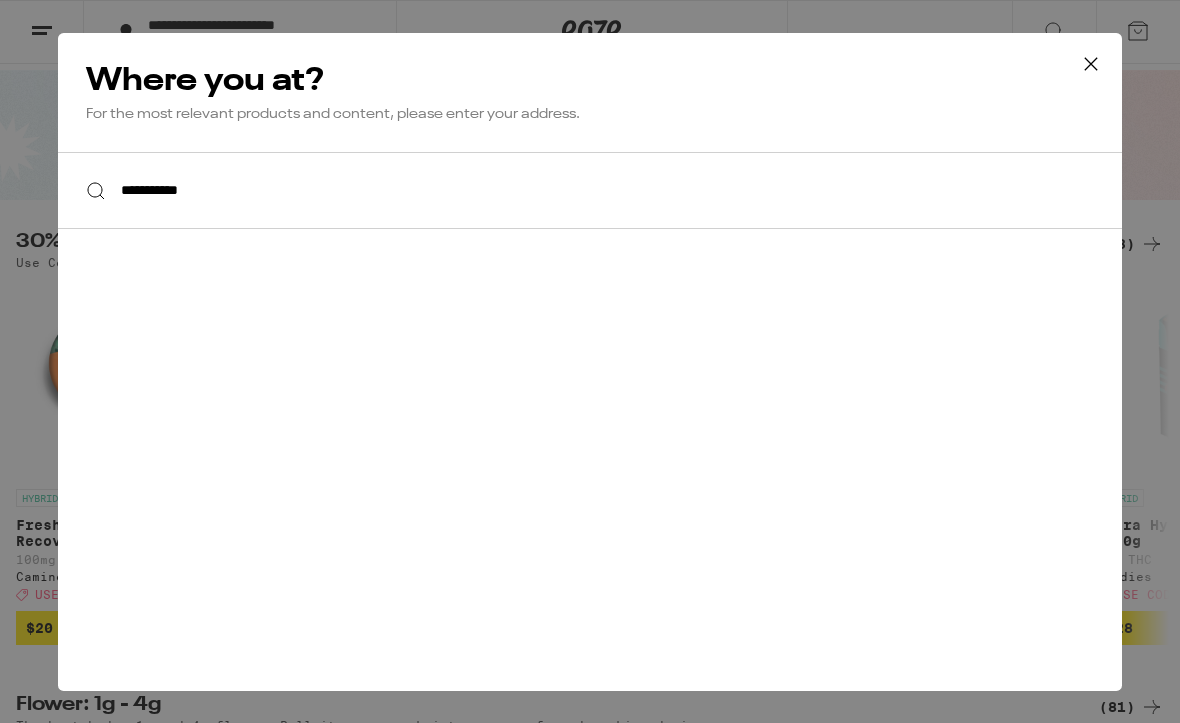 scroll, scrollTop: 57, scrollLeft: 0, axis: vertical 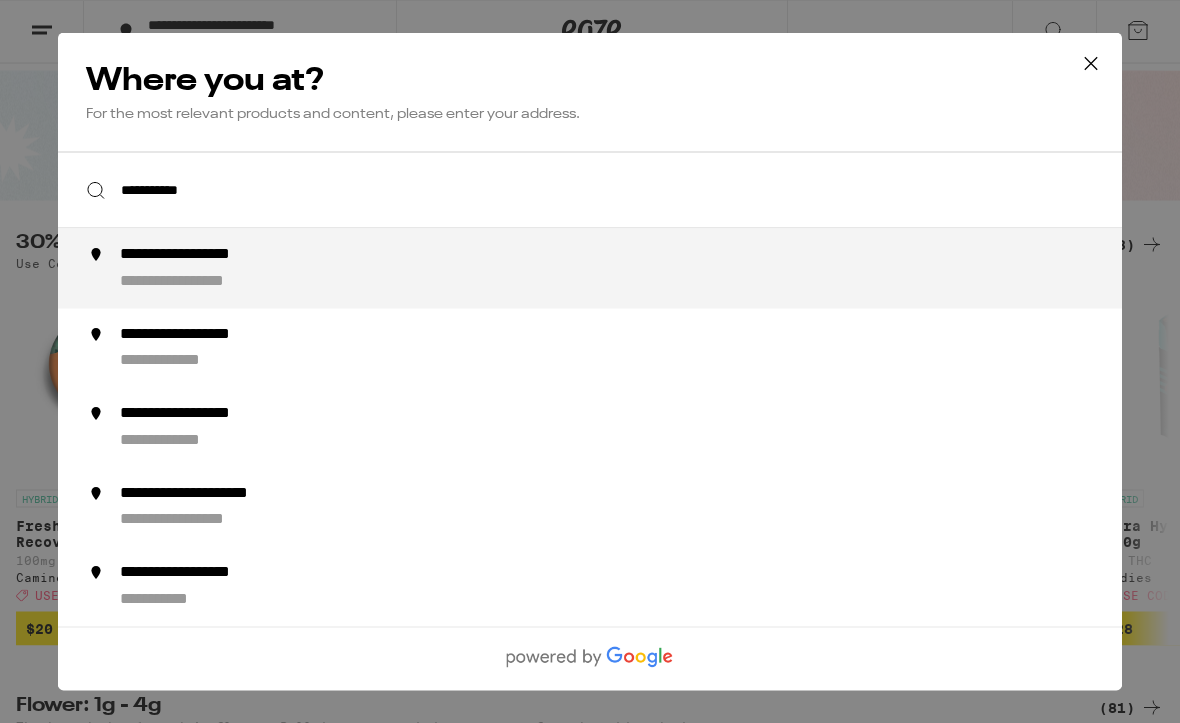 click on "**********" at bounding box center [208, 281] 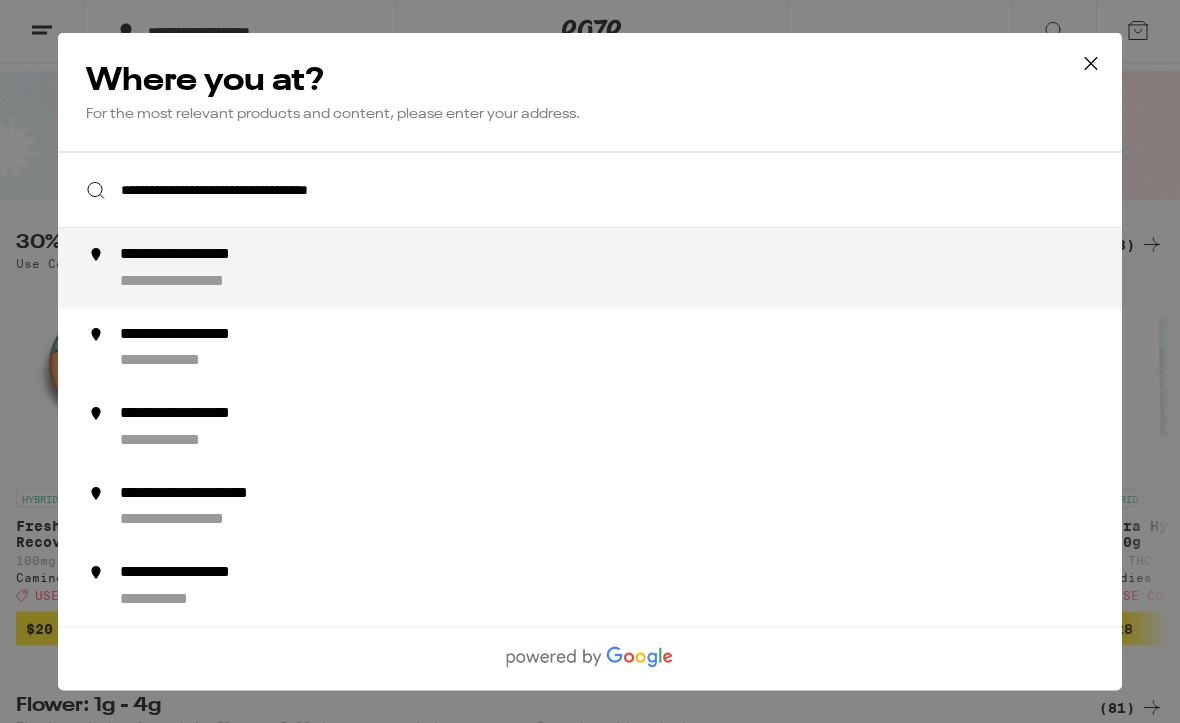 scroll, scrollTop: 58, scrollLeft: 0, axis: vertical 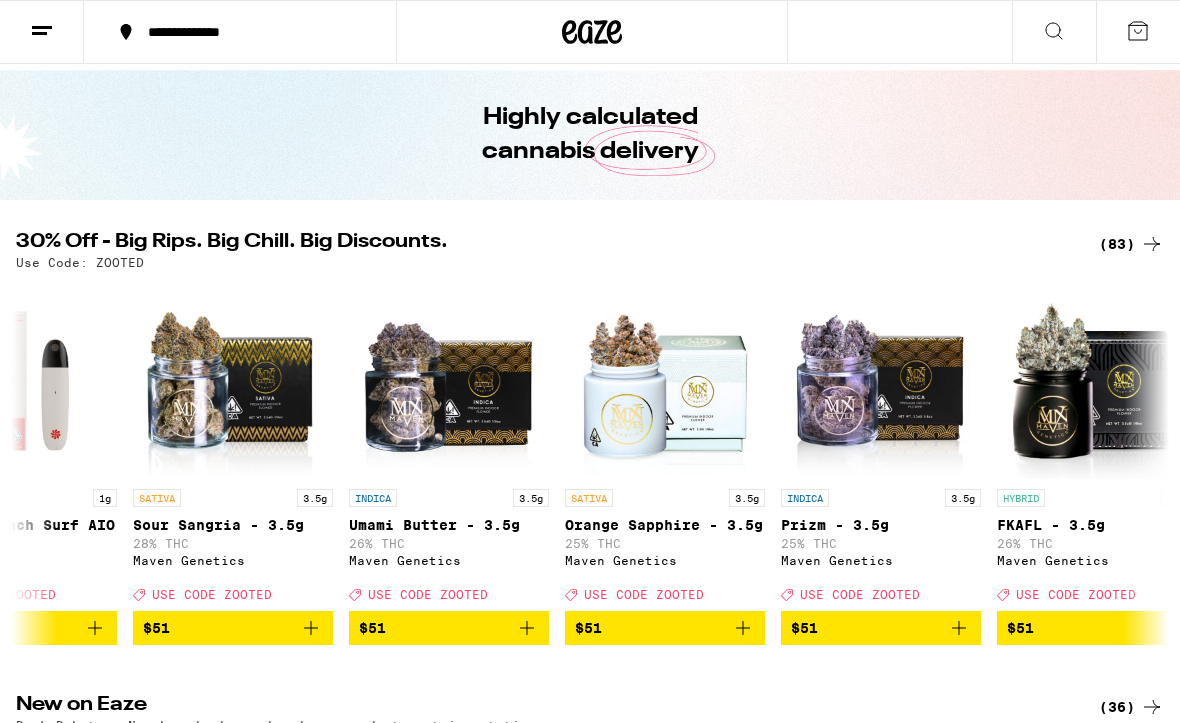 click 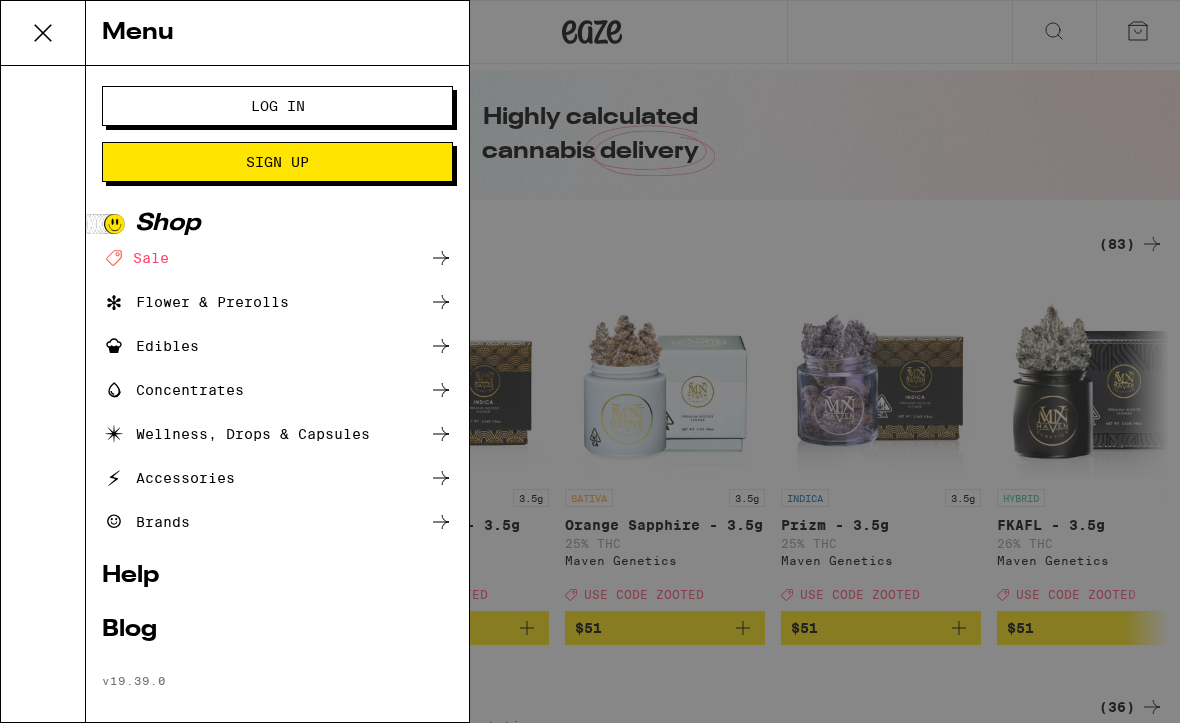 click on "Log In" at bounding box center [278, 106] 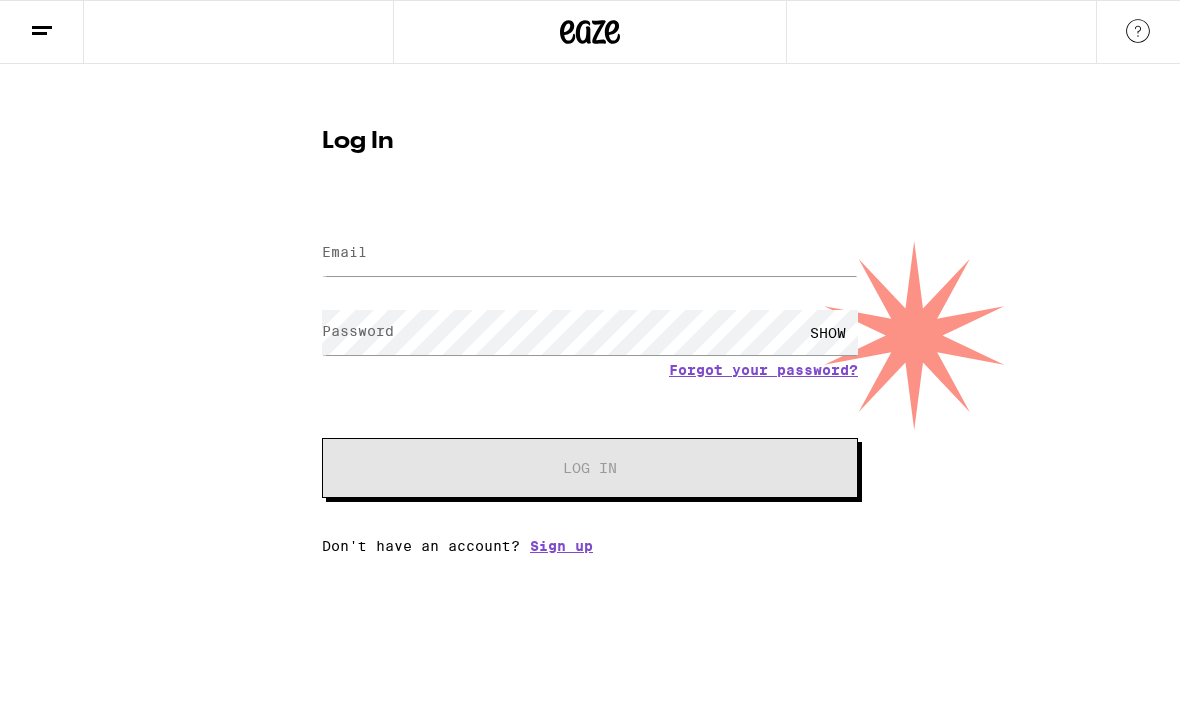 scroll, scrollTop: 0, scrollLeft: 0, axis: both 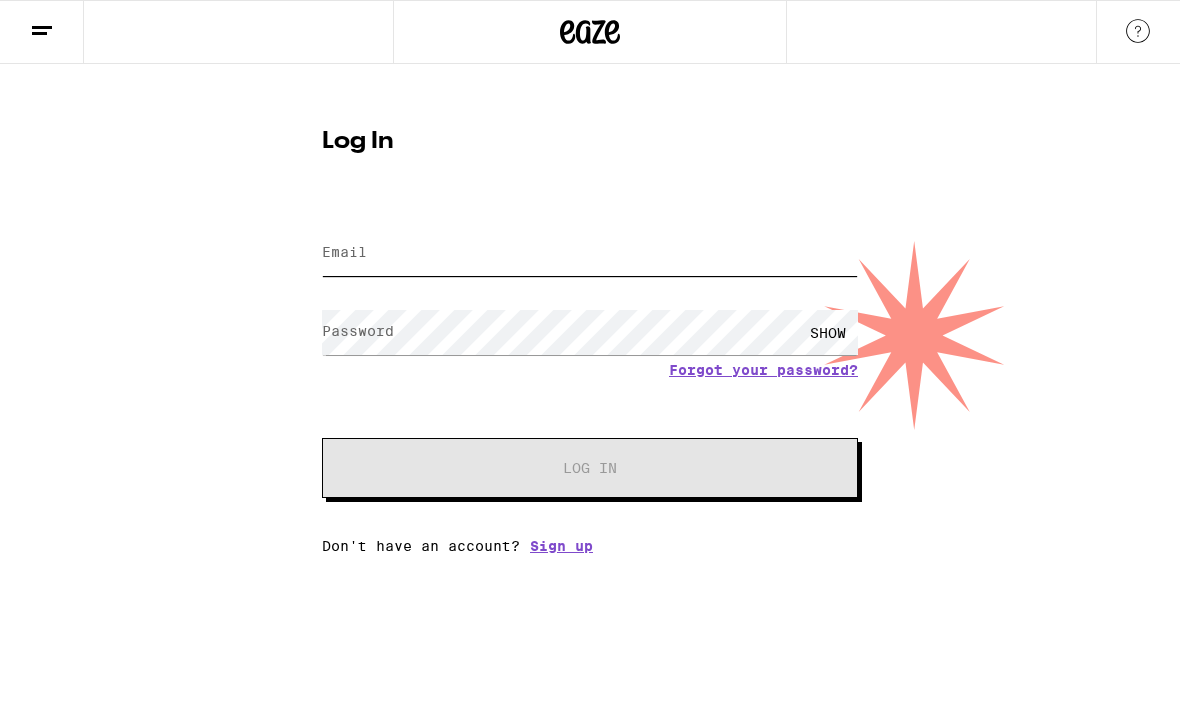 click on "Email" at bounding box center [590, 253] 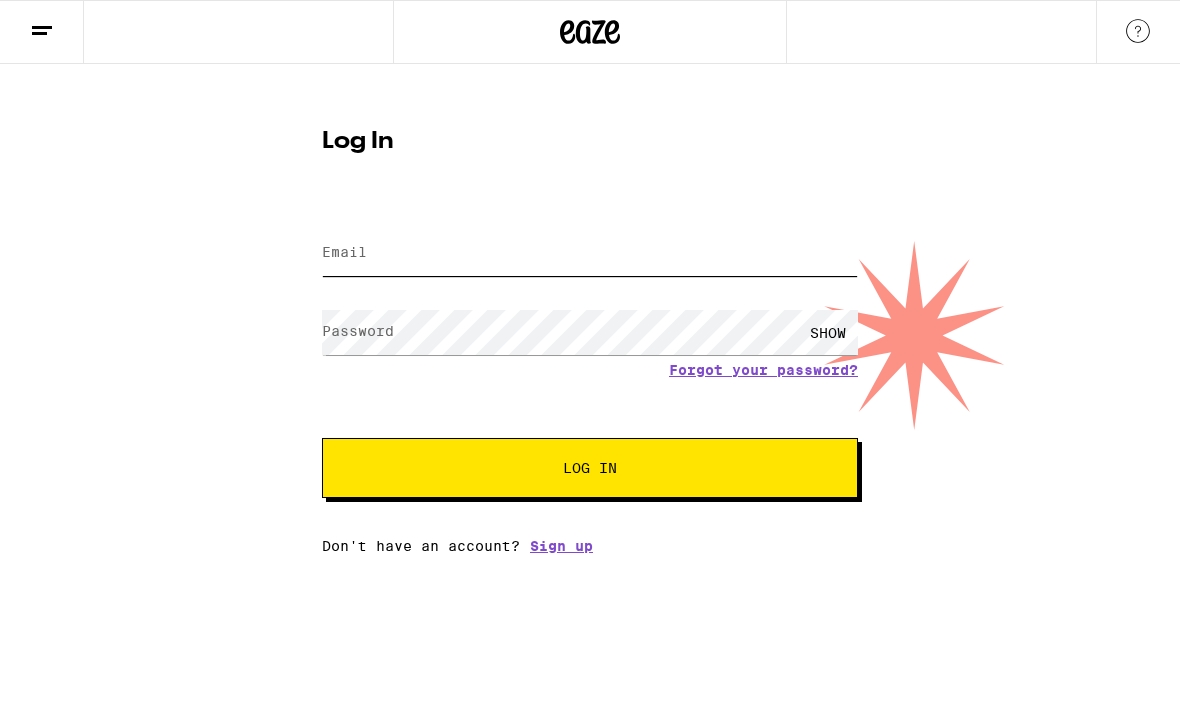 type on "[EMAIL_ADDRESS][DOMAIN_NAME]" 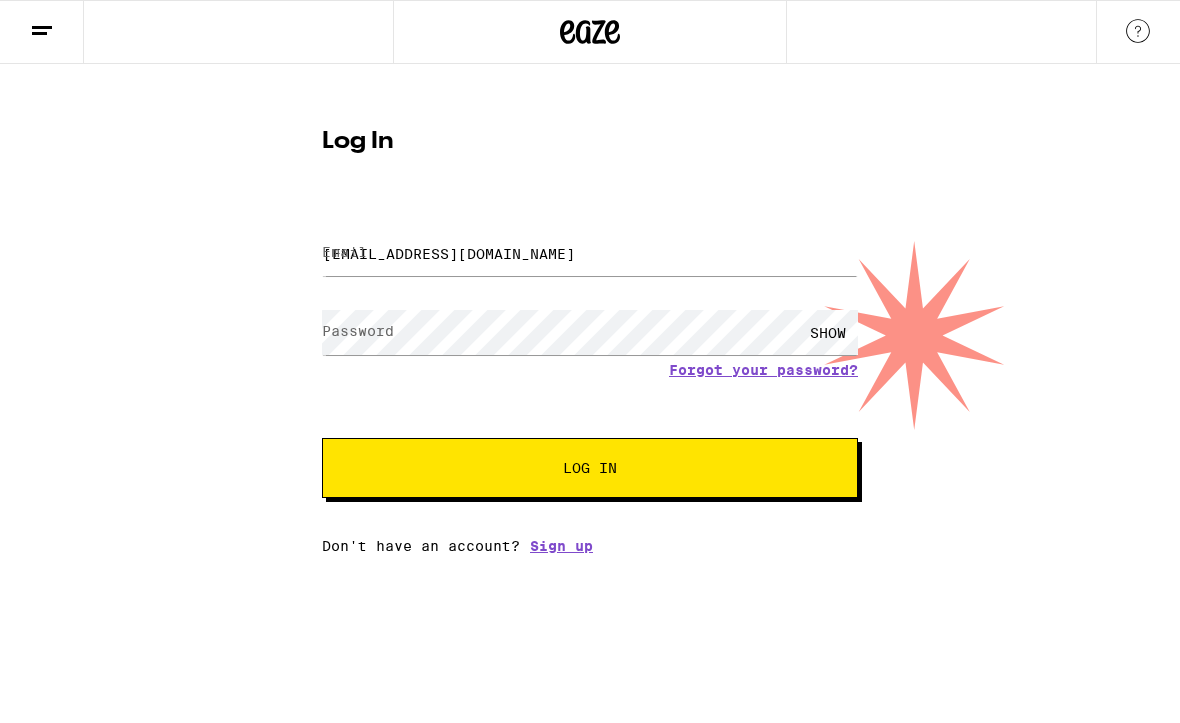 click on "Log In" at bounding box center [590, 468] 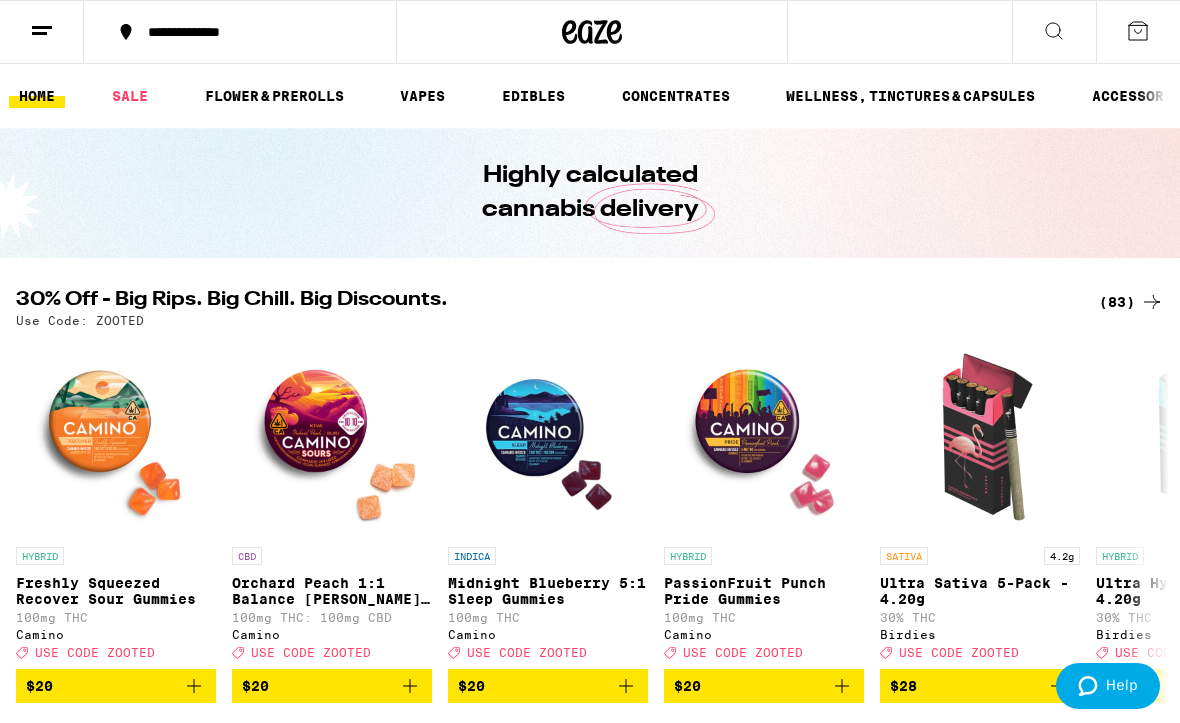 scroll, scrollTop: 0, scrollLeft: 0, axis: both 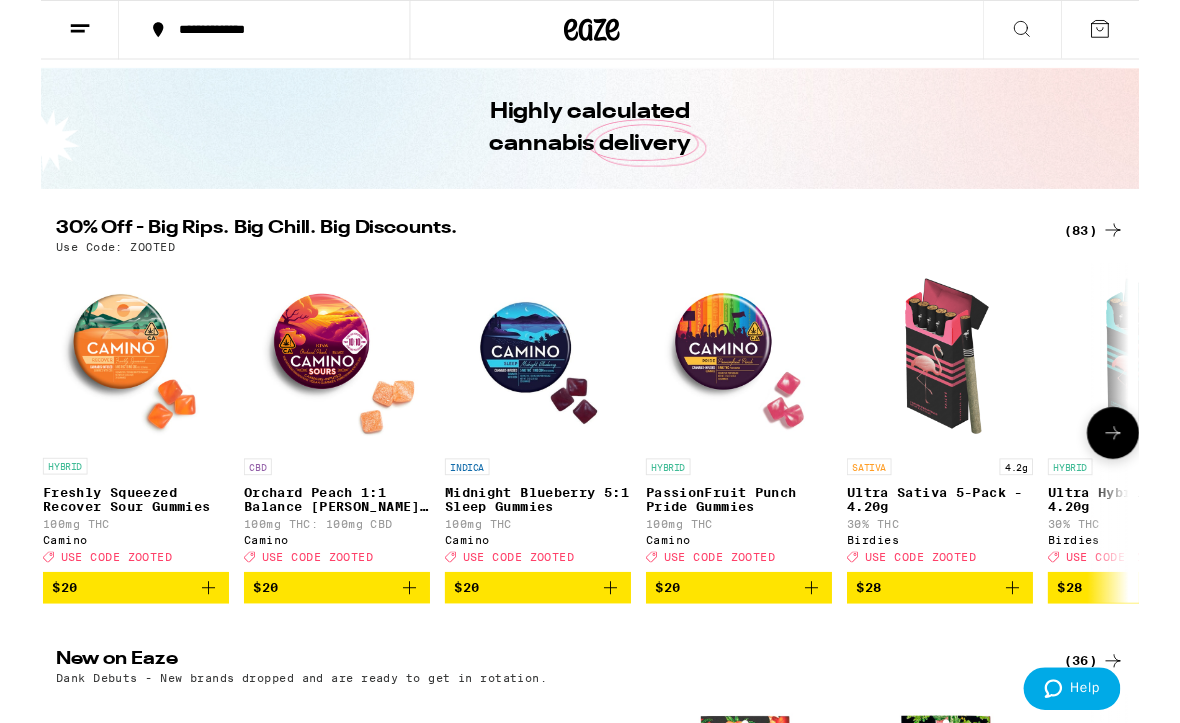 click 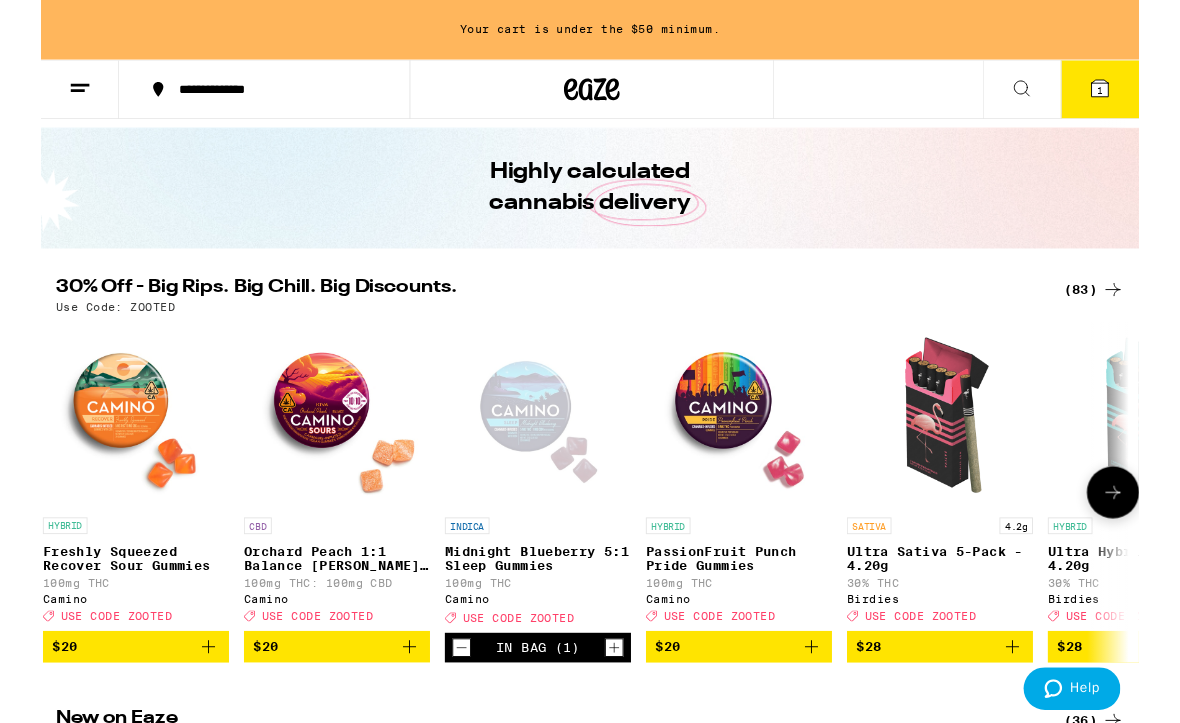 click 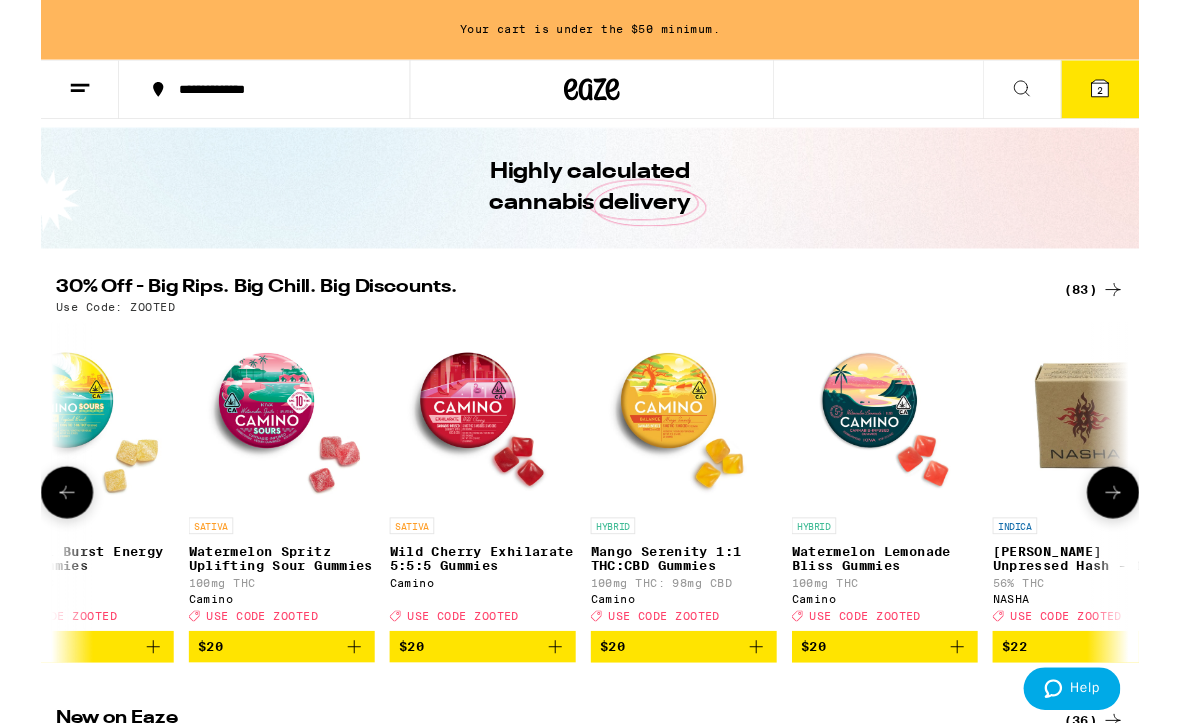 scroll, scrollTop: 0, scrollLeft: 5080, axis: horizontal 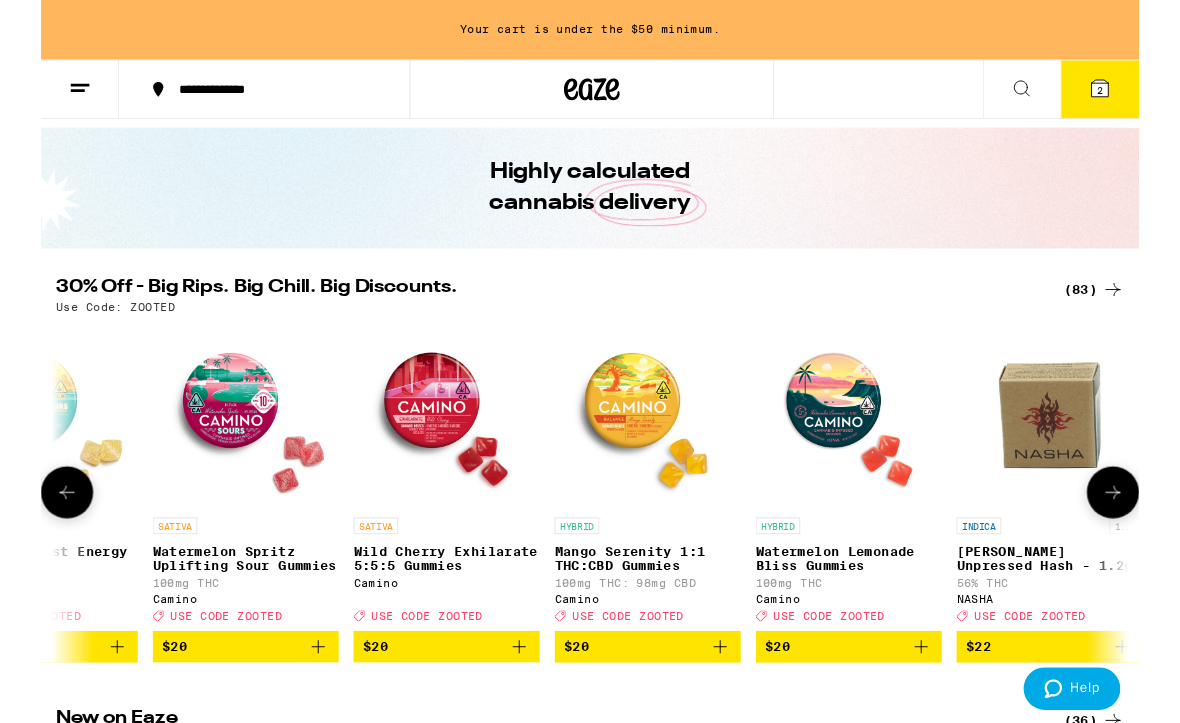click on "Watermelon Lemonade Bliss Gummies" at bounding box center [868, 600] 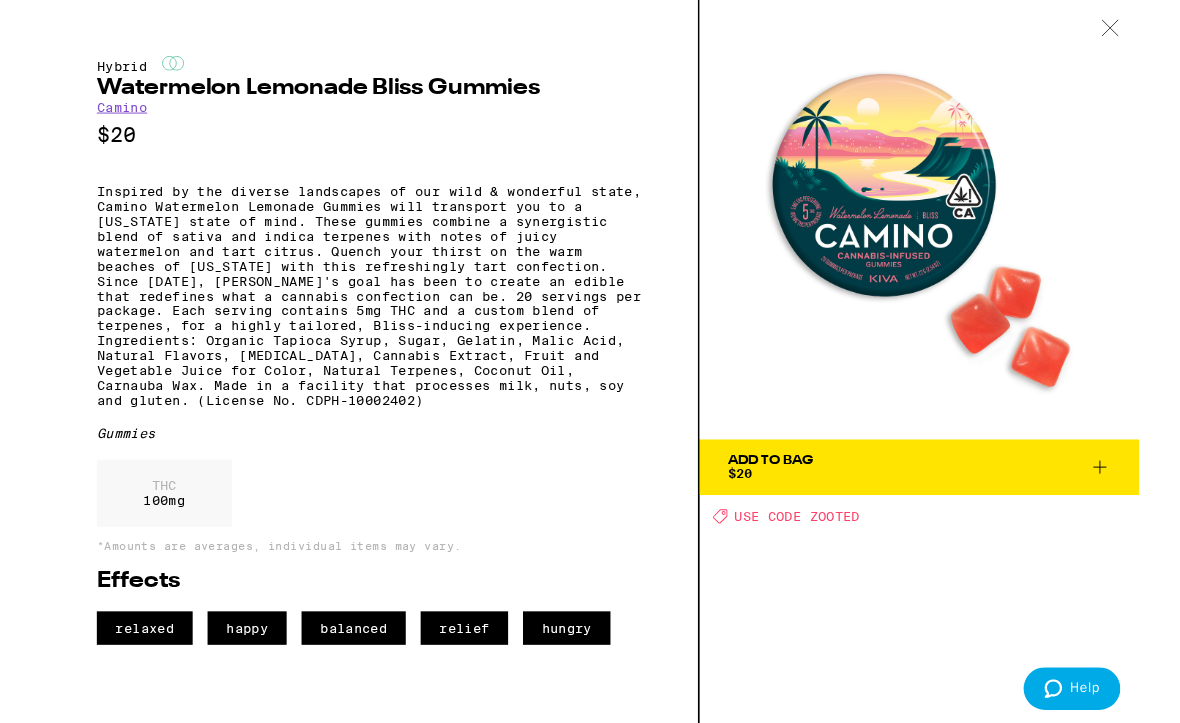 click 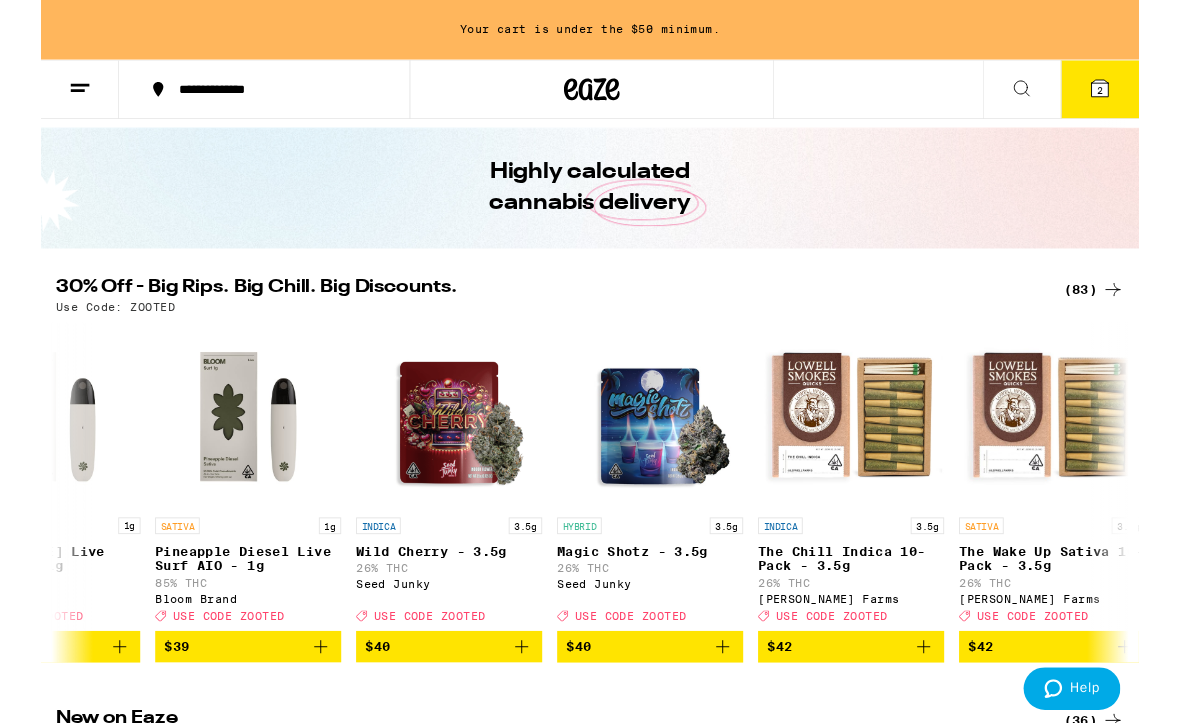 click 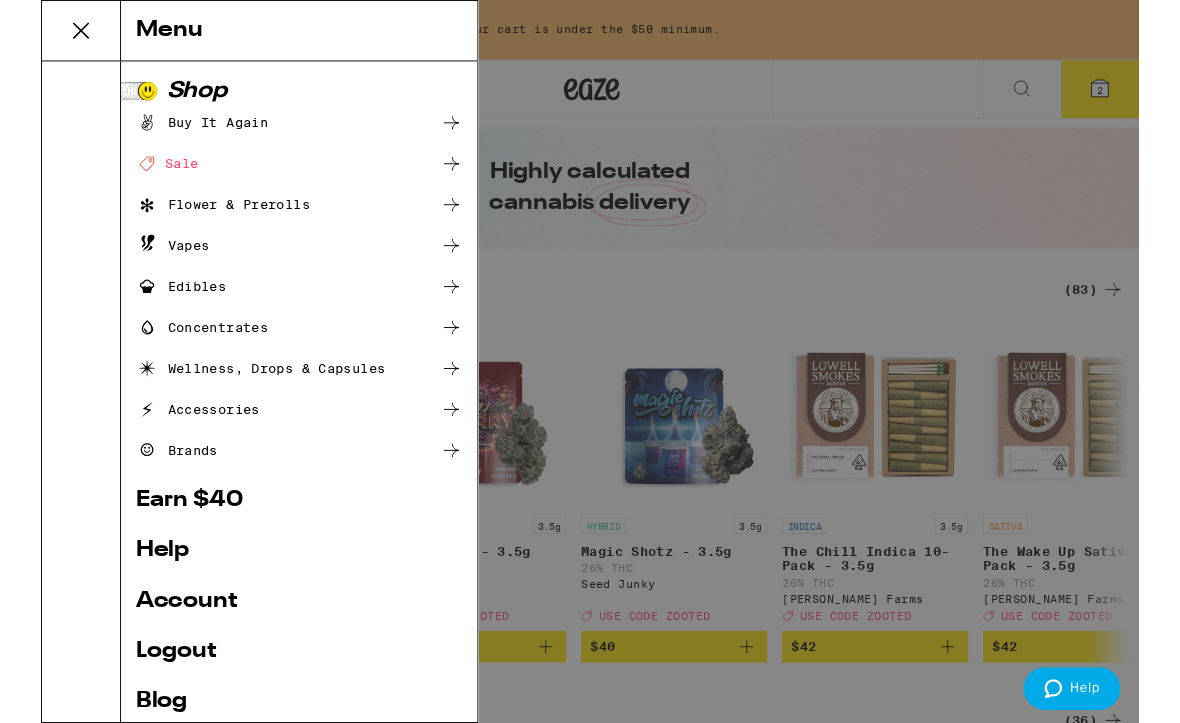 scroll, scrollTop: 0, scrollLeft: 14339, axis: horizontal 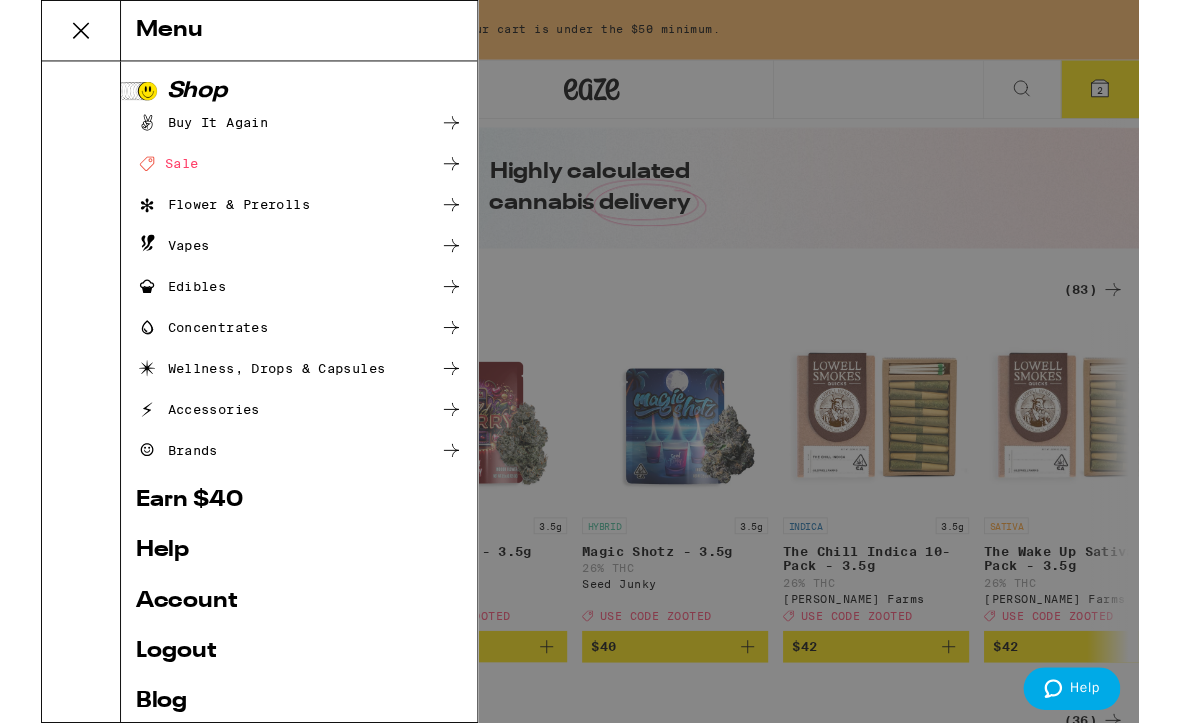 click 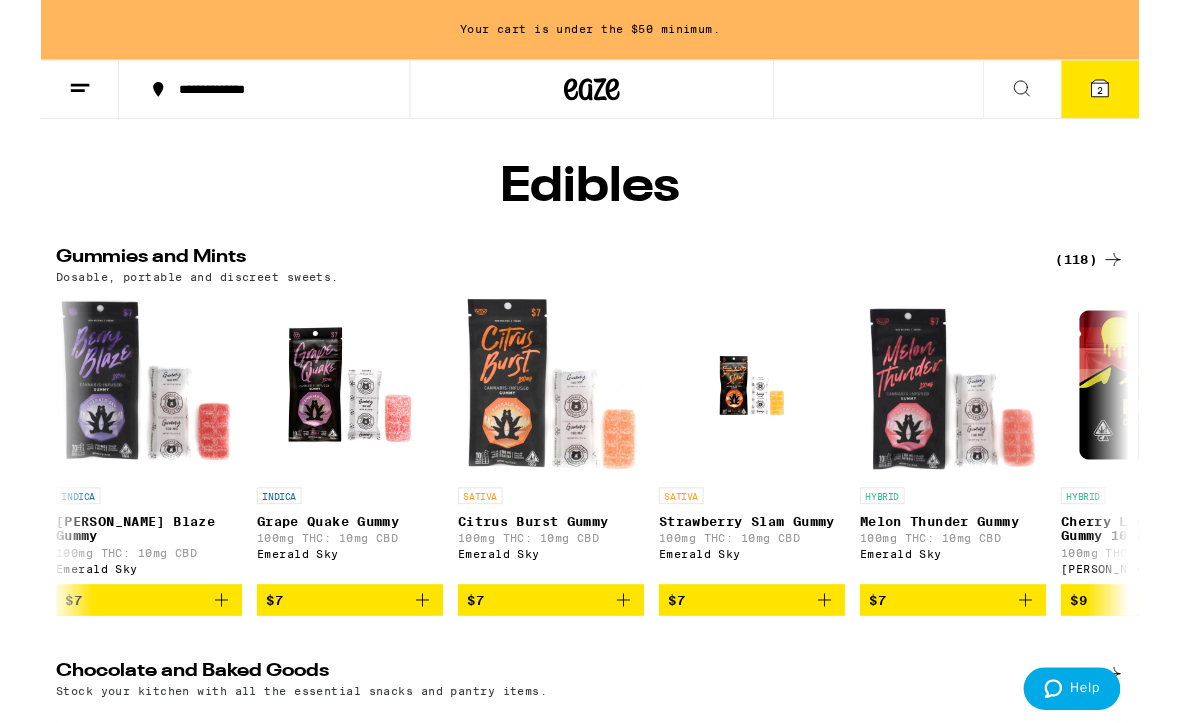 scroll, scrollTop: 0, scrollLeft: 0, axis: both 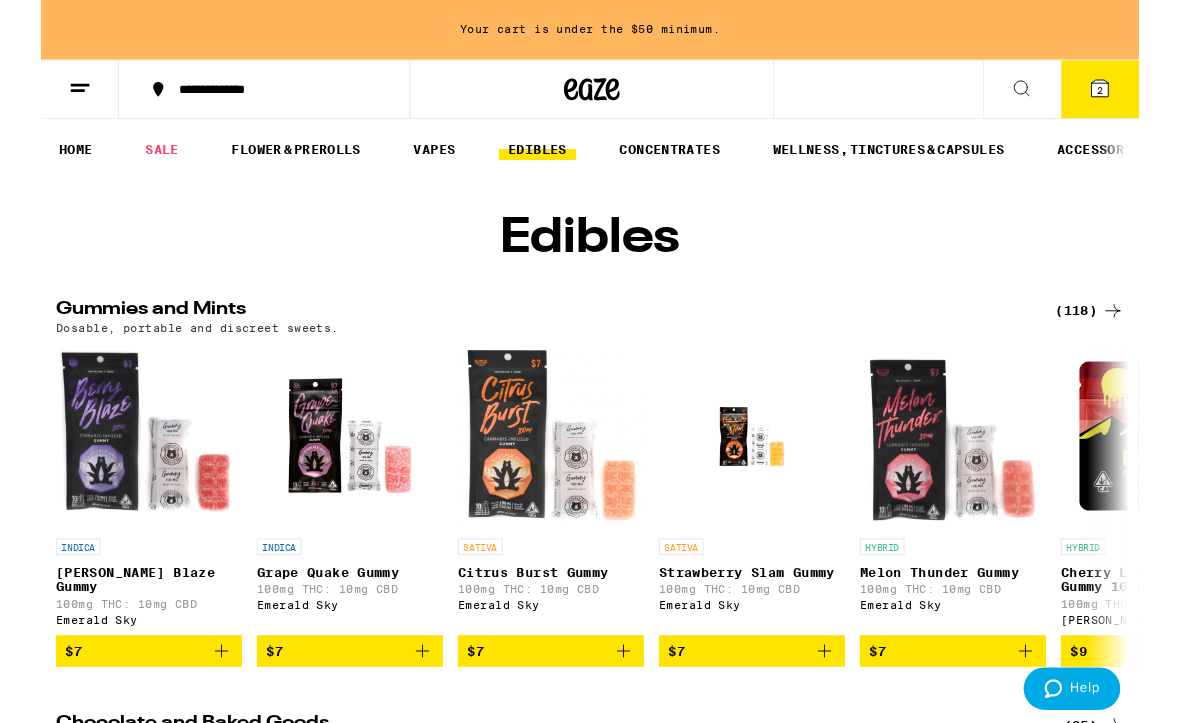 click 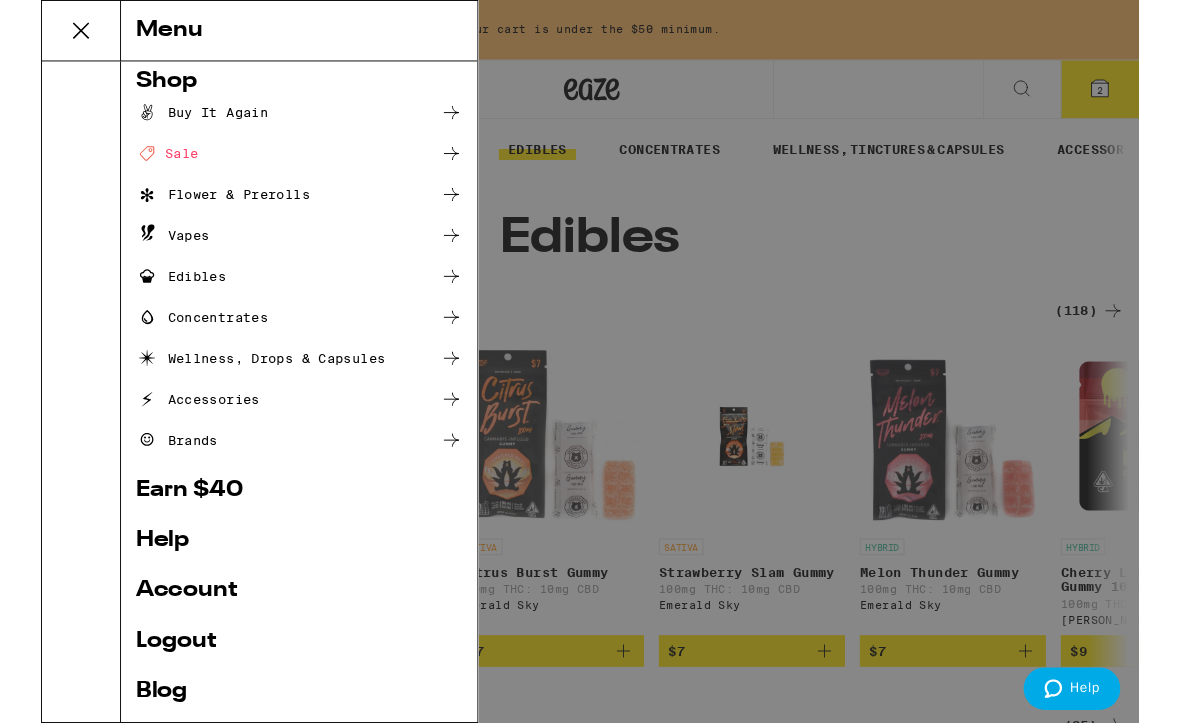 scroll, scrollTop: 10, scrollLeft: 0, axis: vertical 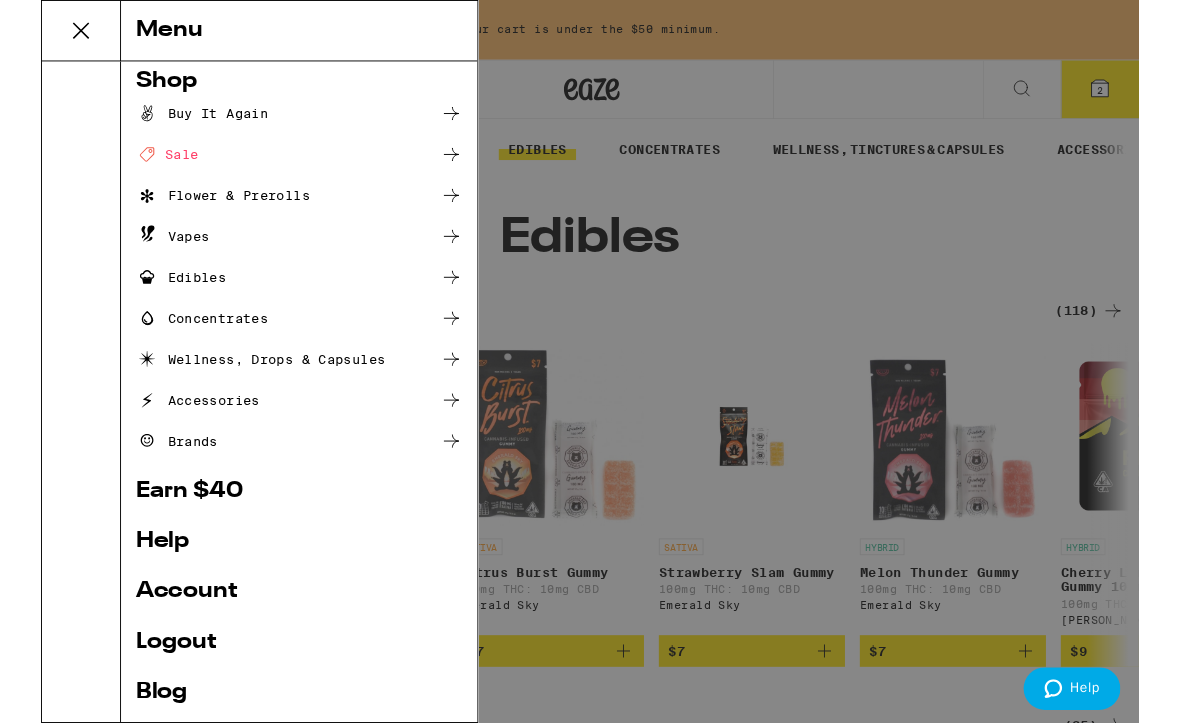 click on "Edibles" at bounding box center [150, 298] 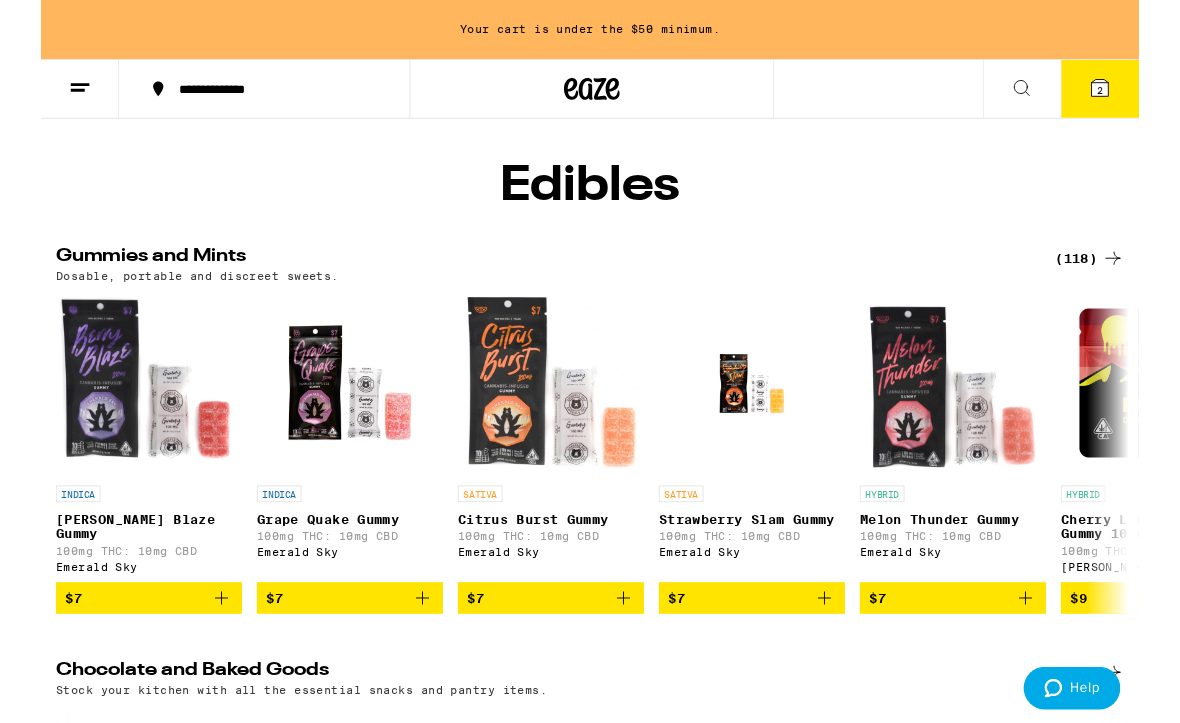 scroll, scrollTop: 57, scrollLeft: 0, axis: vertical 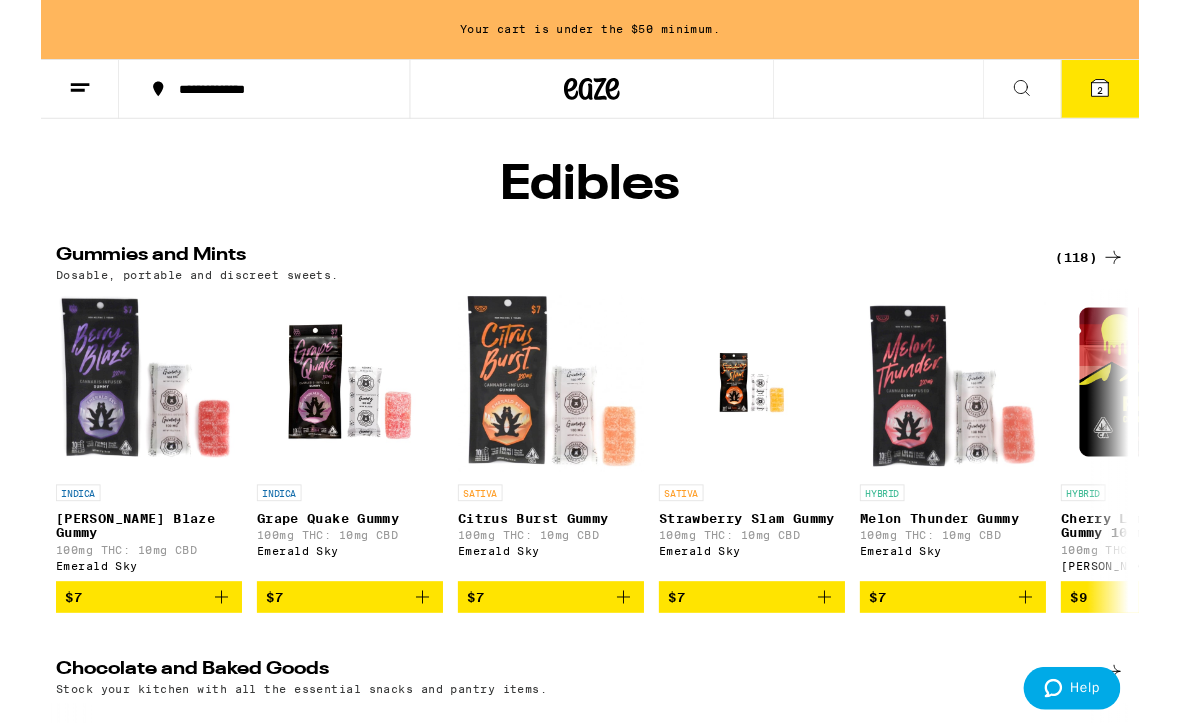 click on "Dosable, portable and discreet sweets." at bounding box center (168, 295) 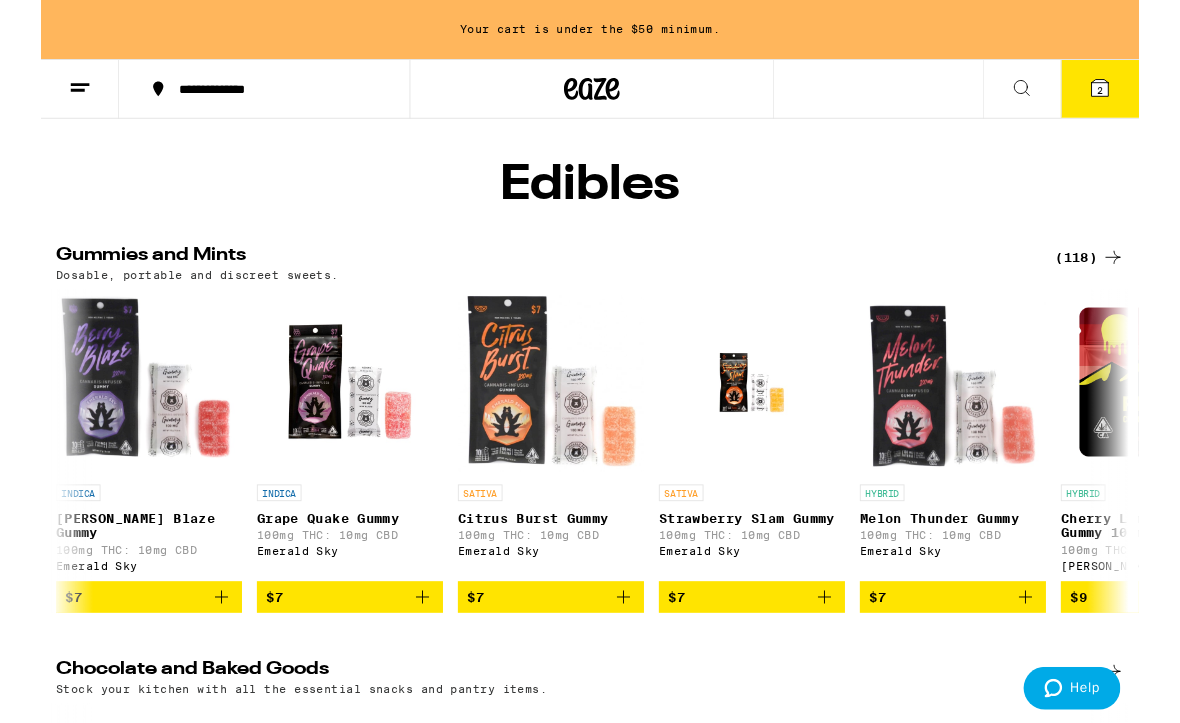 scroll, scrollTop: 58, scrollLeft: 0, axis: vertical 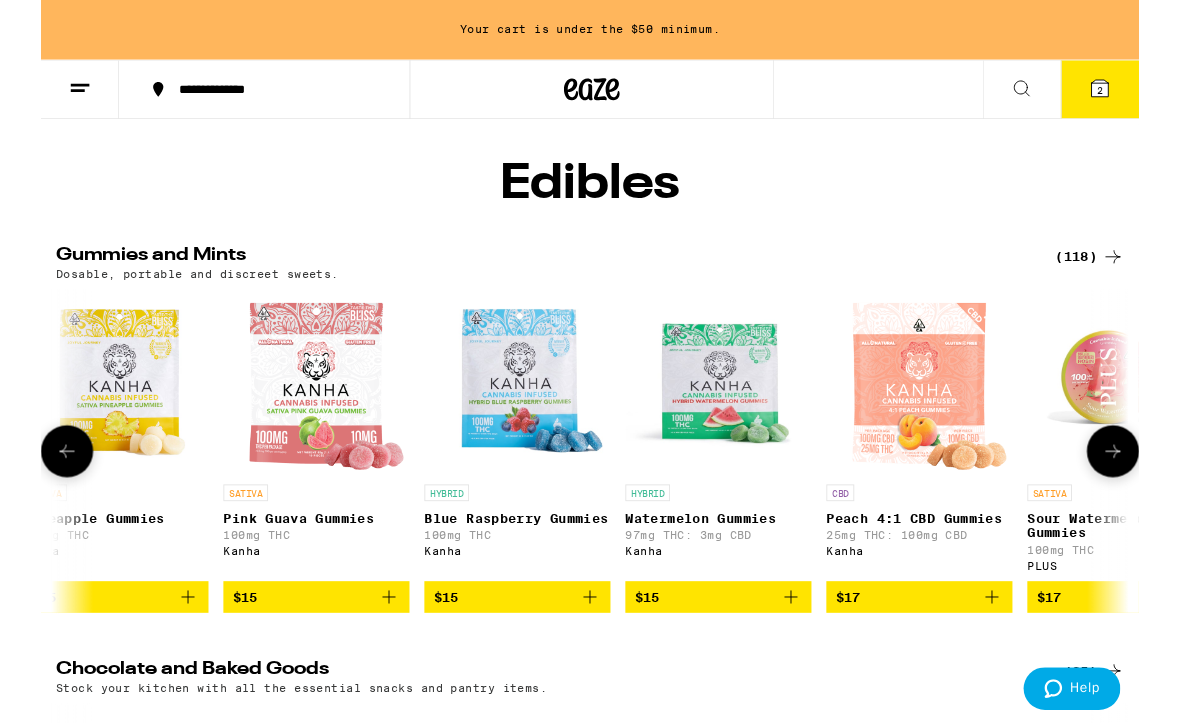 click at bounding box center [512, 411] 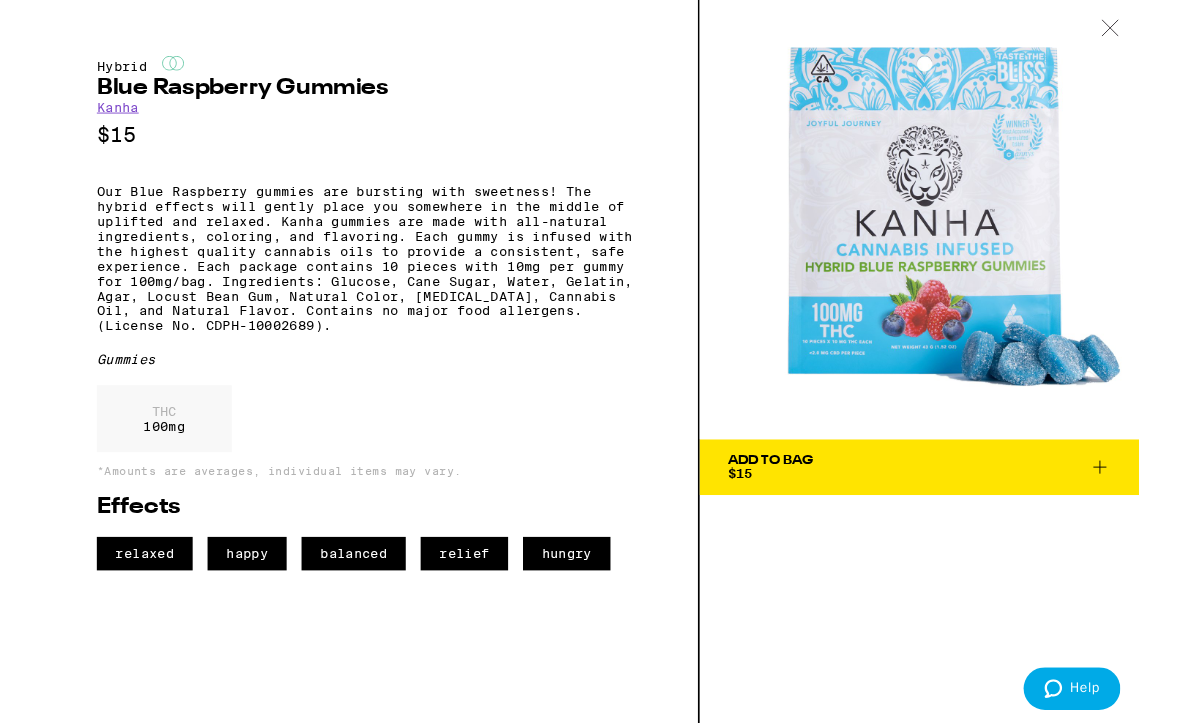 click 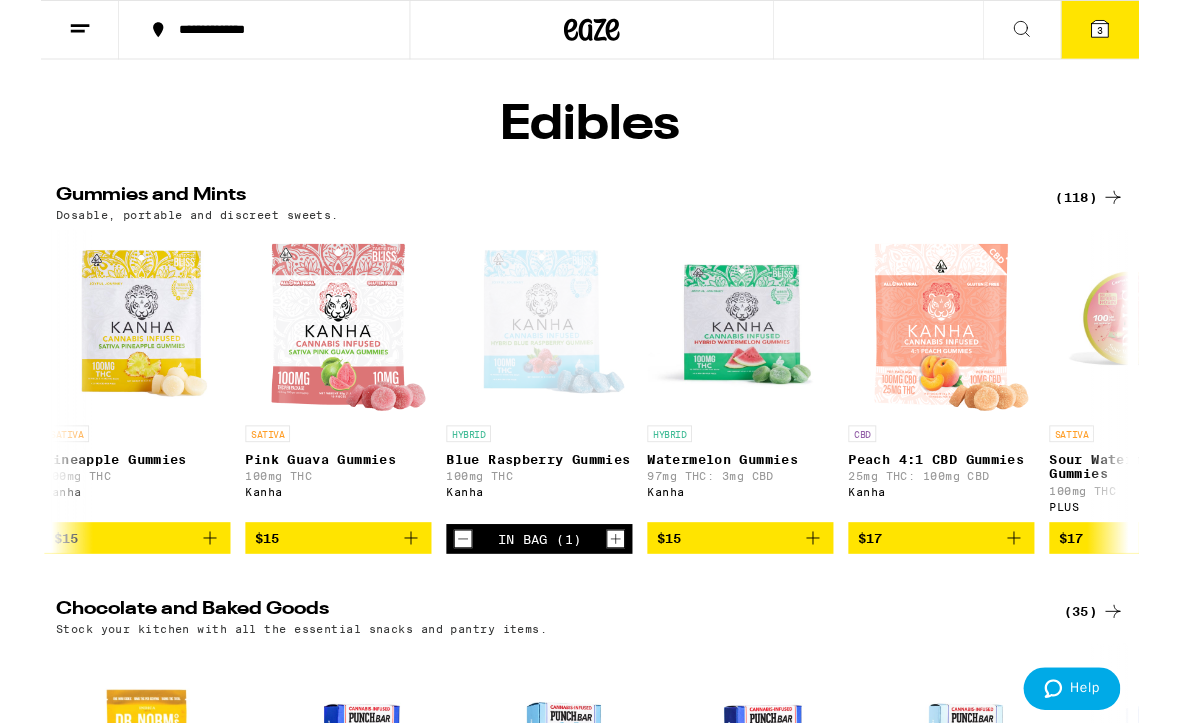 scroll, scrollTop: 0, scrollLeft: 9298, axis: horizontal 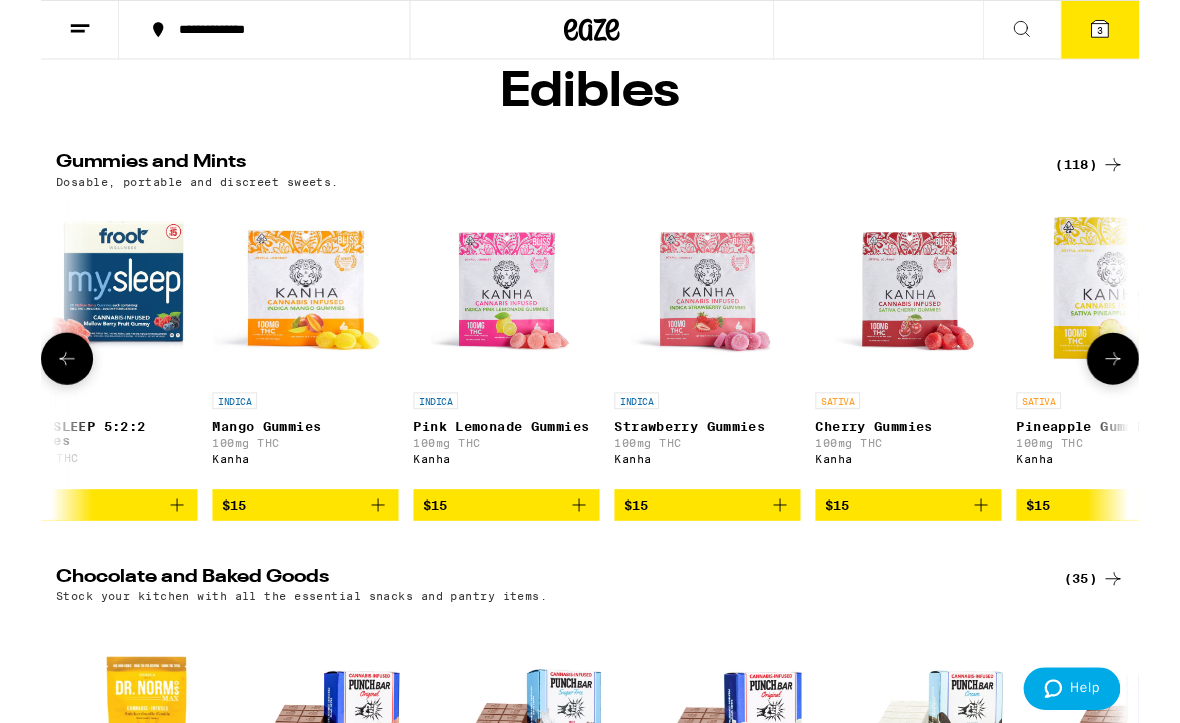 click at bounding box center (284, 312) 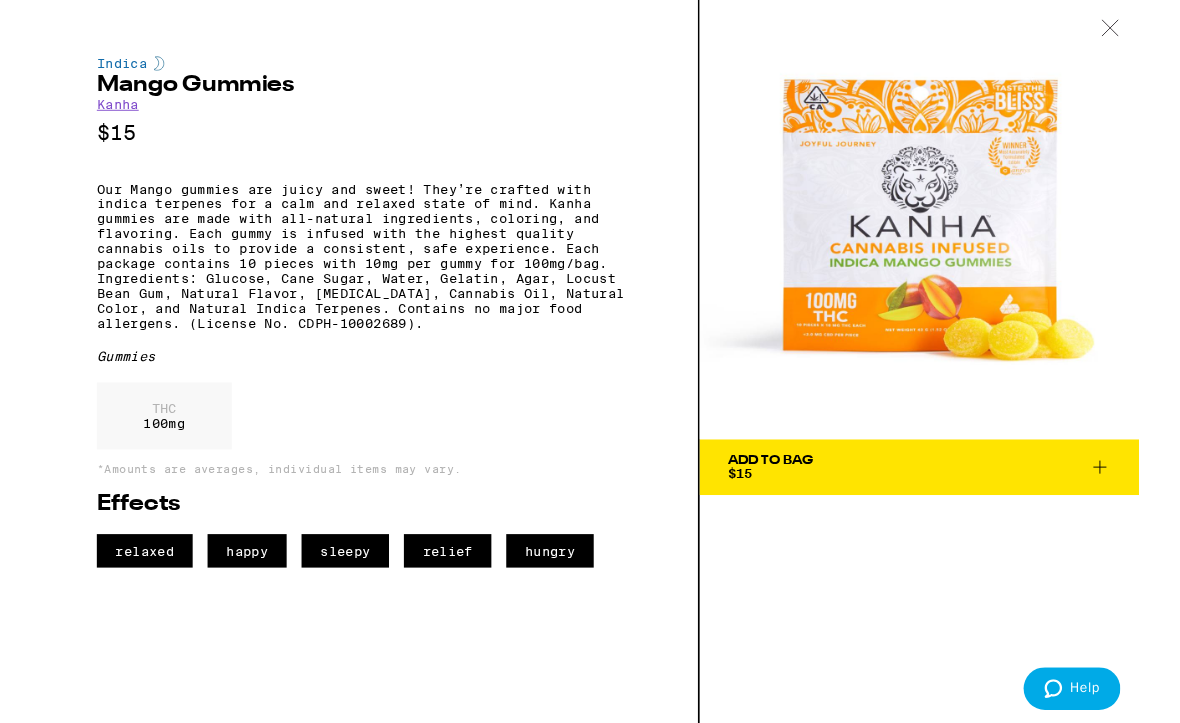 click on "Add To Bag $15" at bounding box center (944, 502) 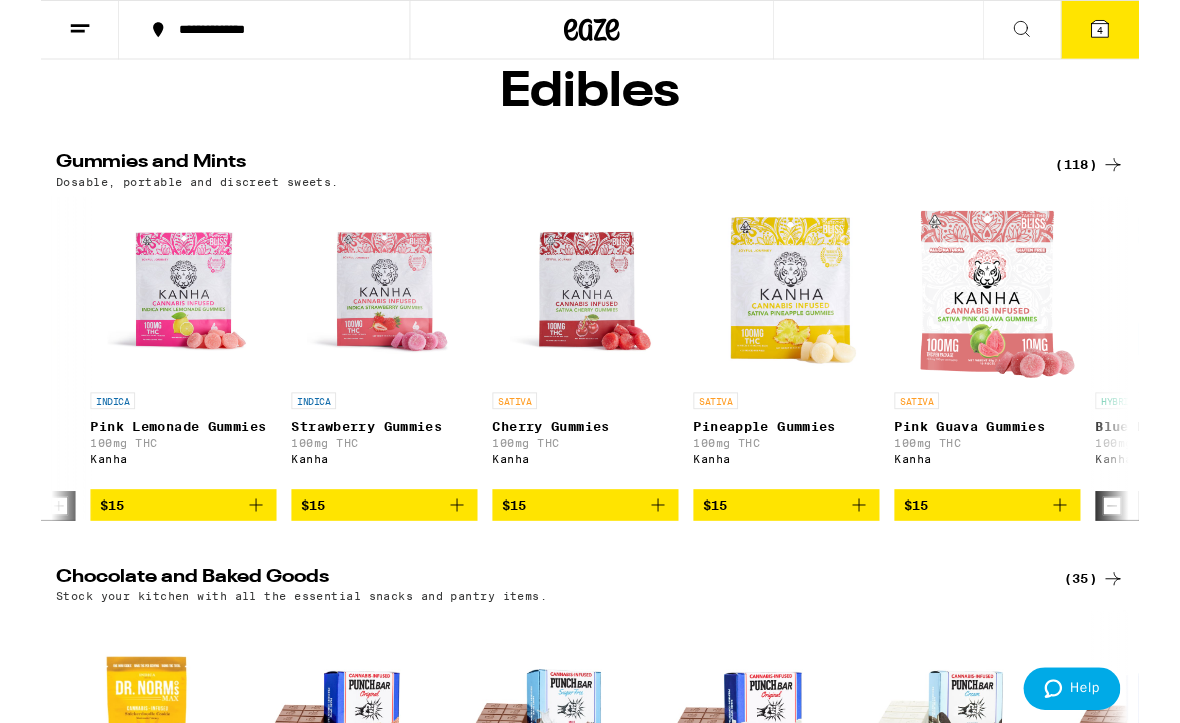 scroll, scrollTop: 0, scrollLeft: 8599, axis: horizontal 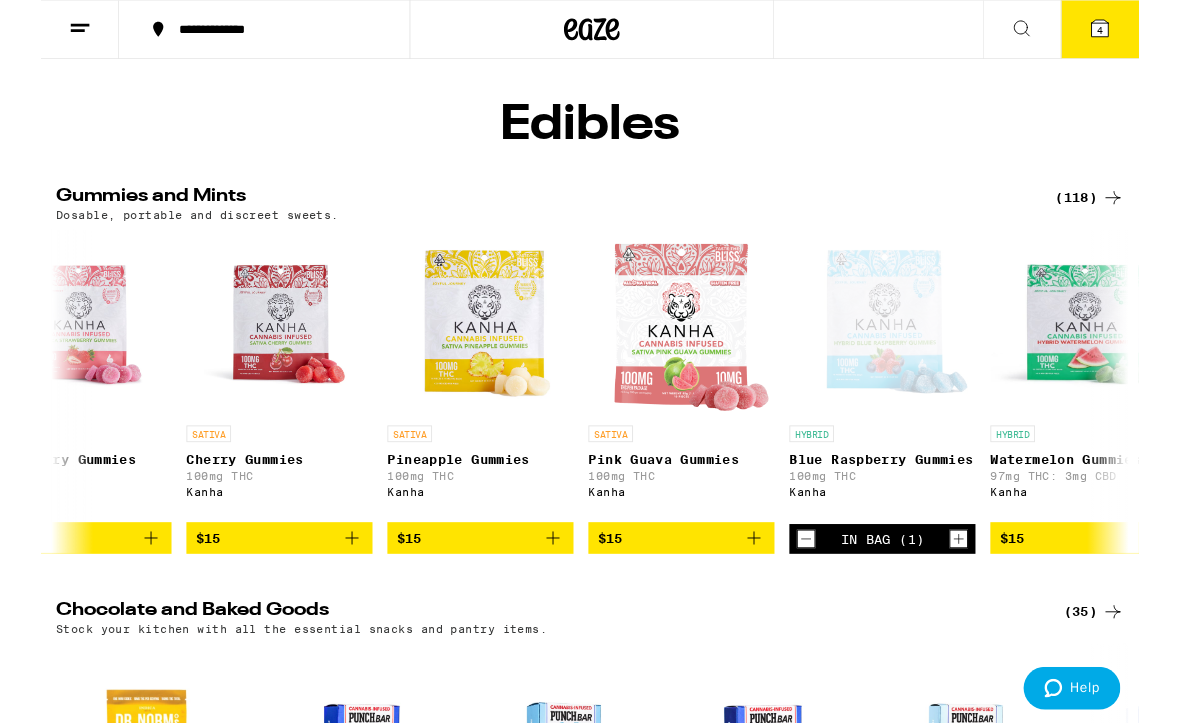 click 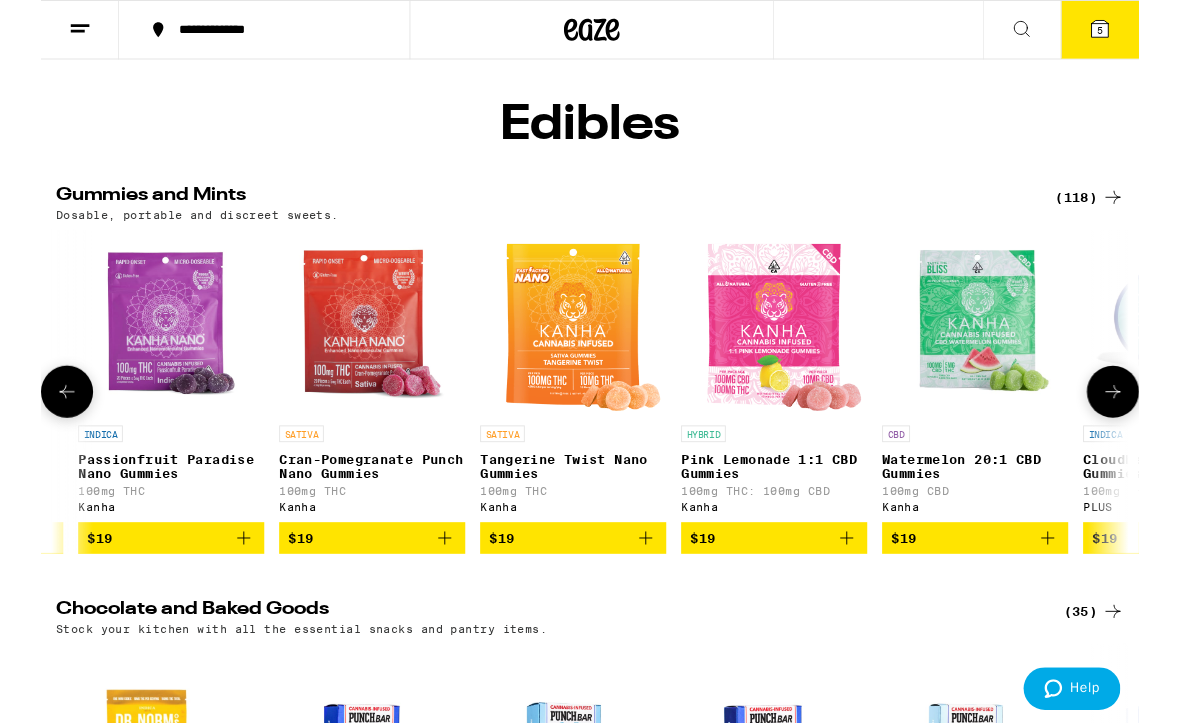scroll, scrollTop: 0, scrollLeft: 13360, axis: horizontal 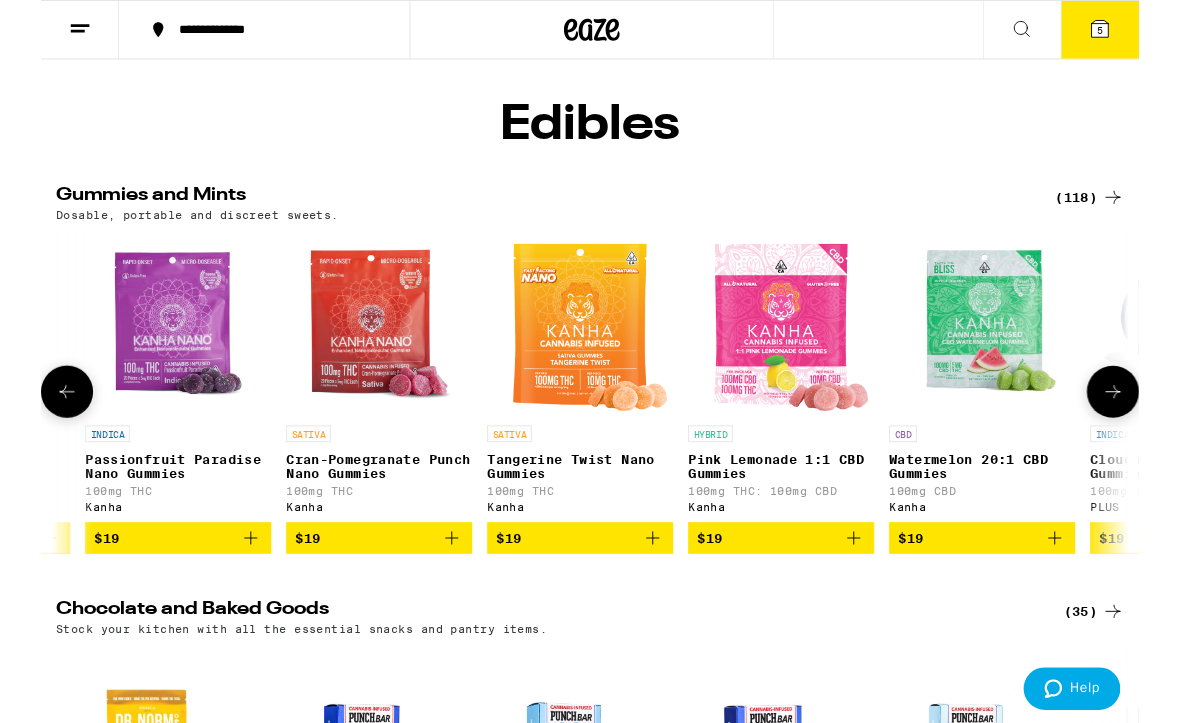 click at bounding box center (579, 347) 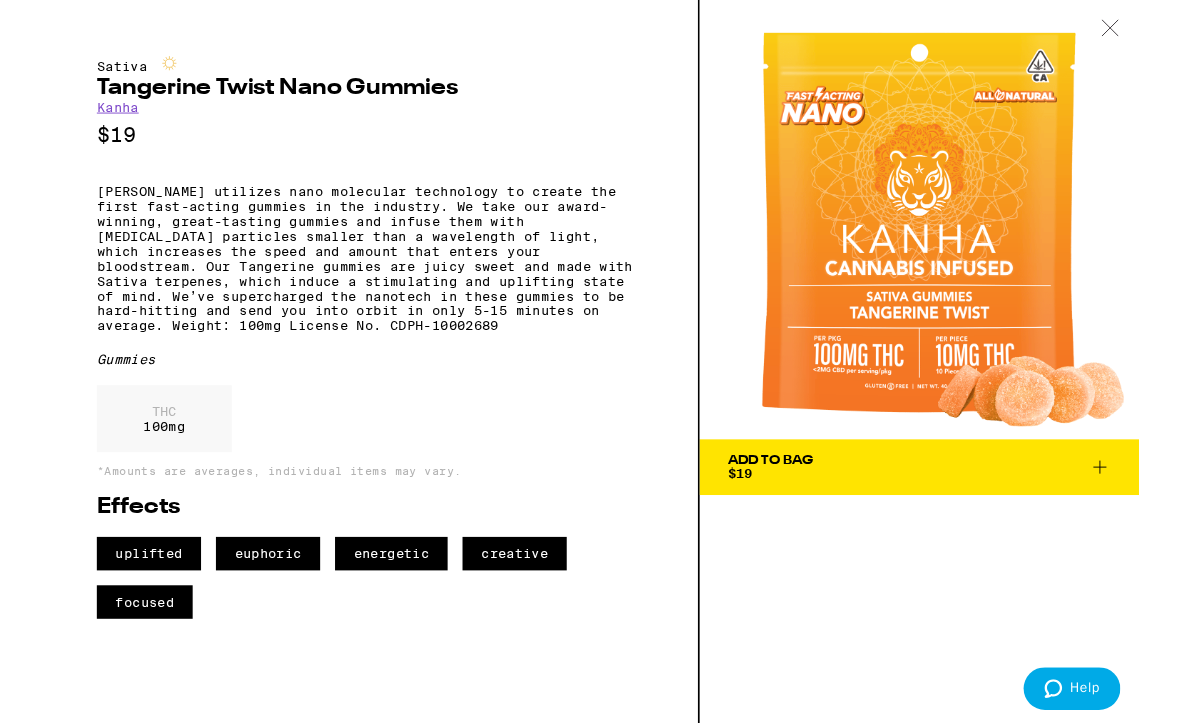 click 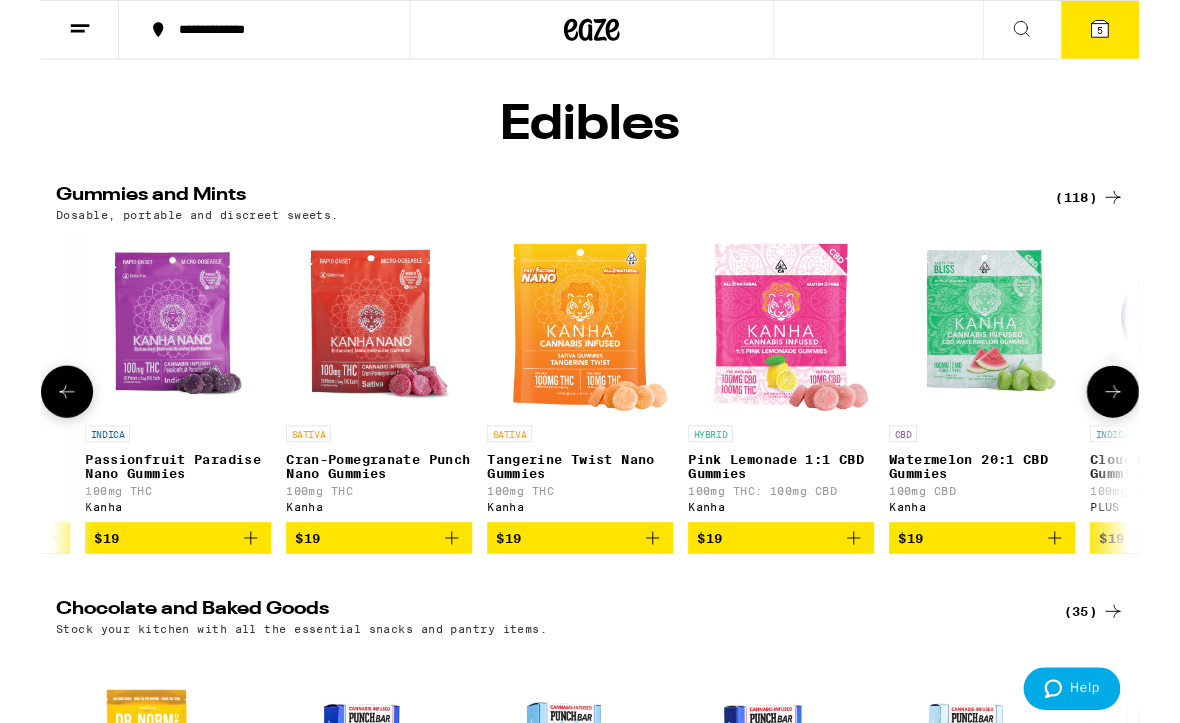 click at bounding box center (1012, 347) 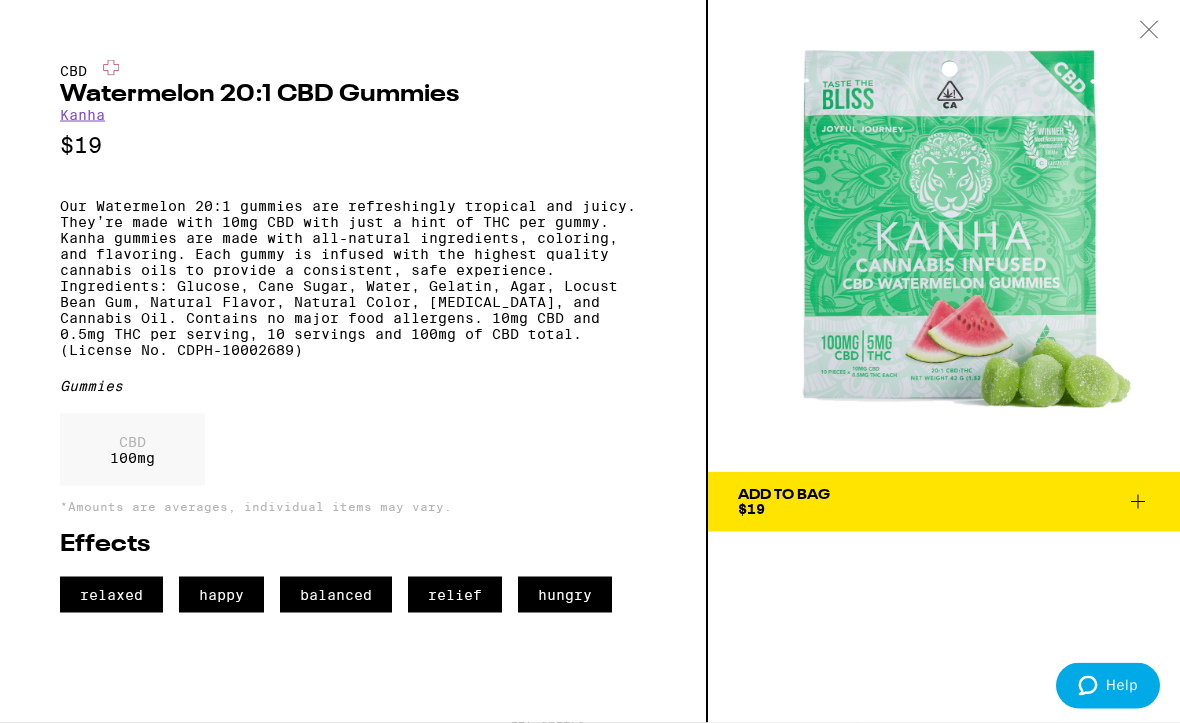scroll, scrollTop: 0, scrollLeft: 0, axis: both 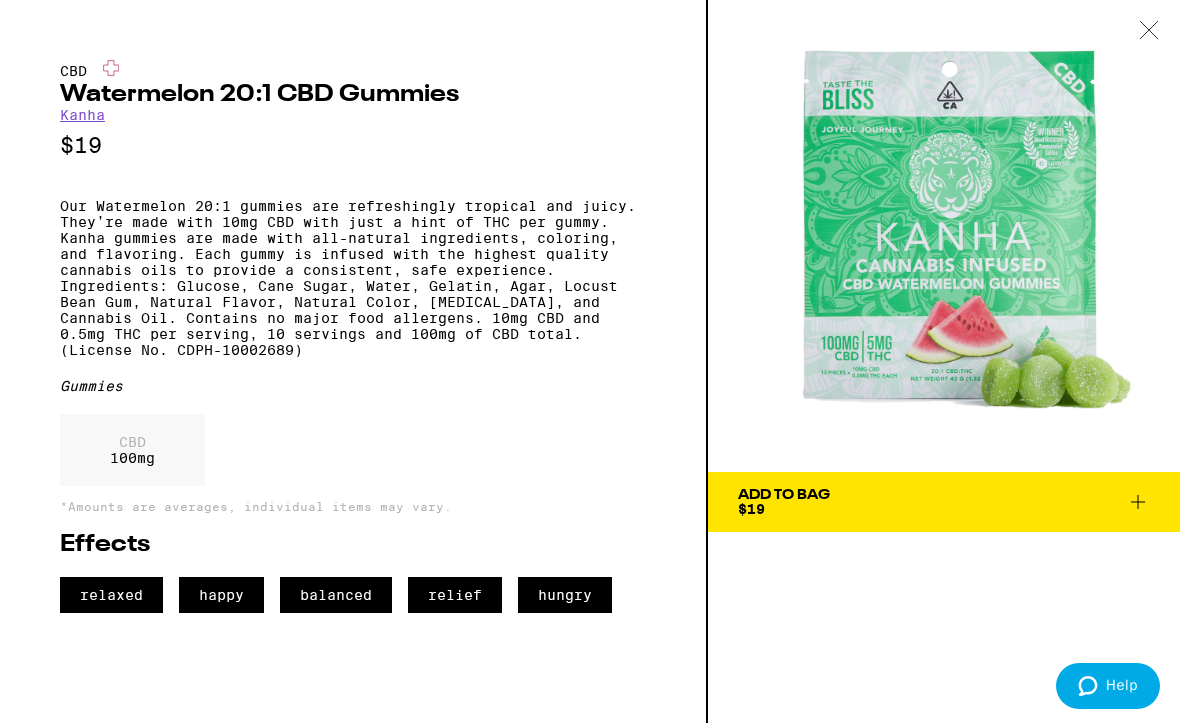 click 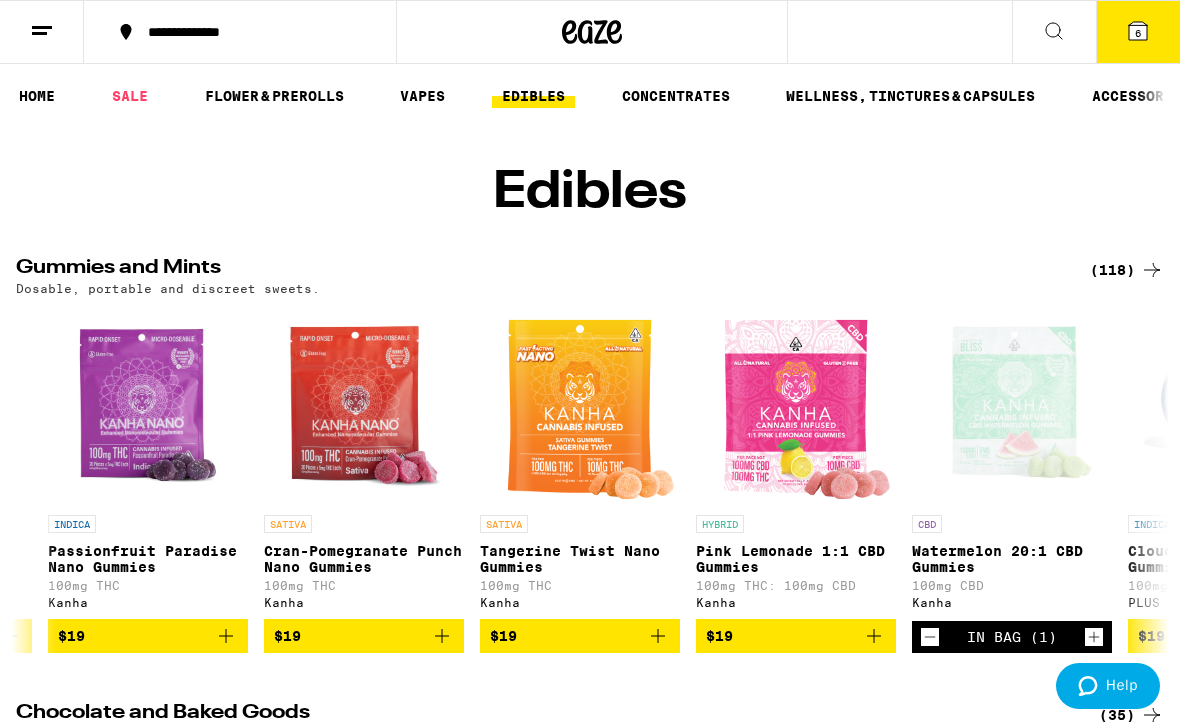 click 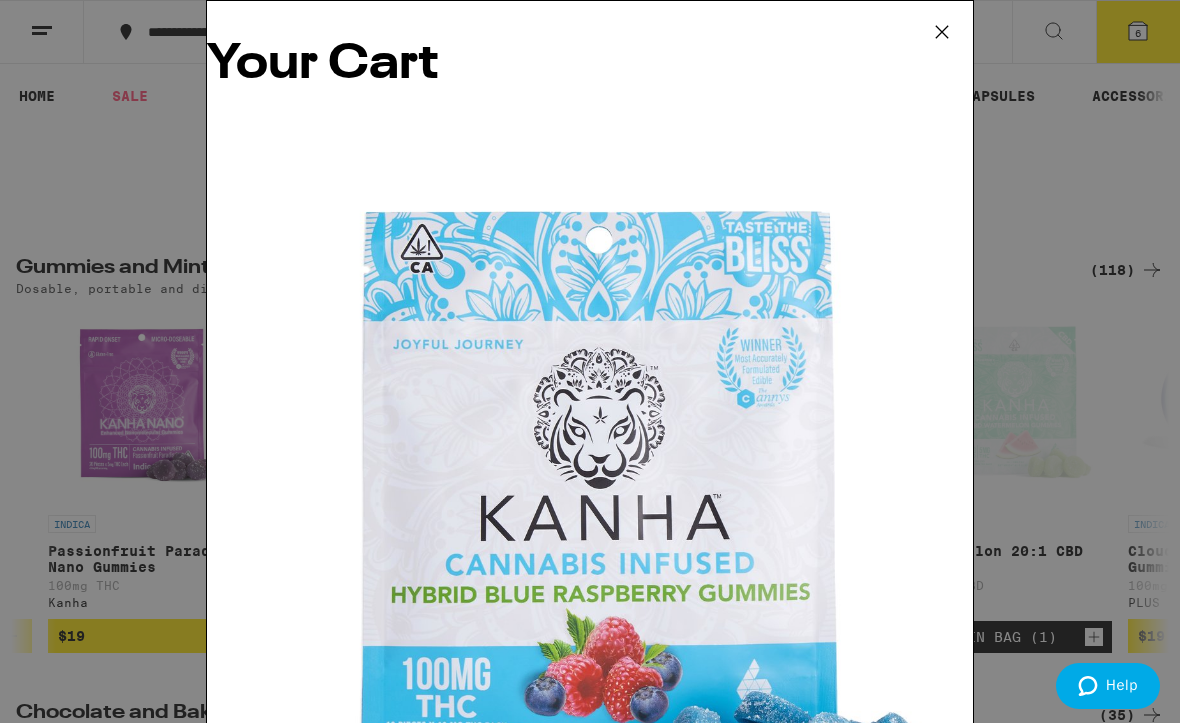 scroll, scrollTop: 0, scrollLeft: 0, axis: both 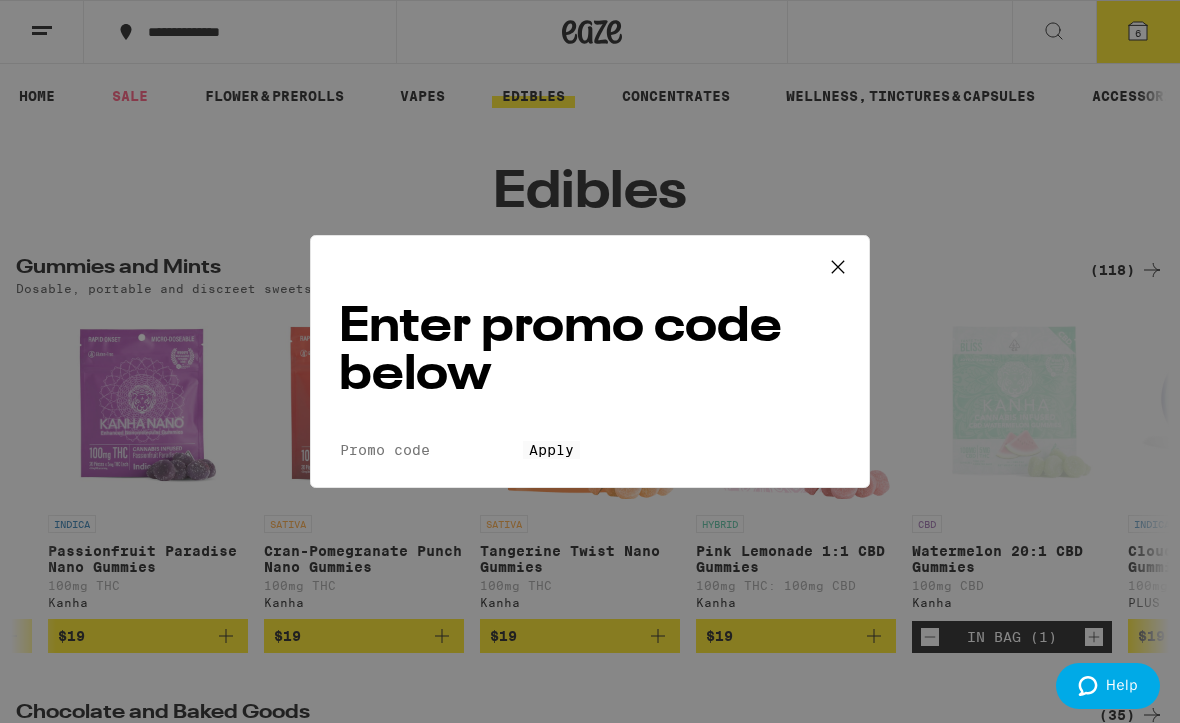click on "Promo Code" at bounding box center [431, 450] 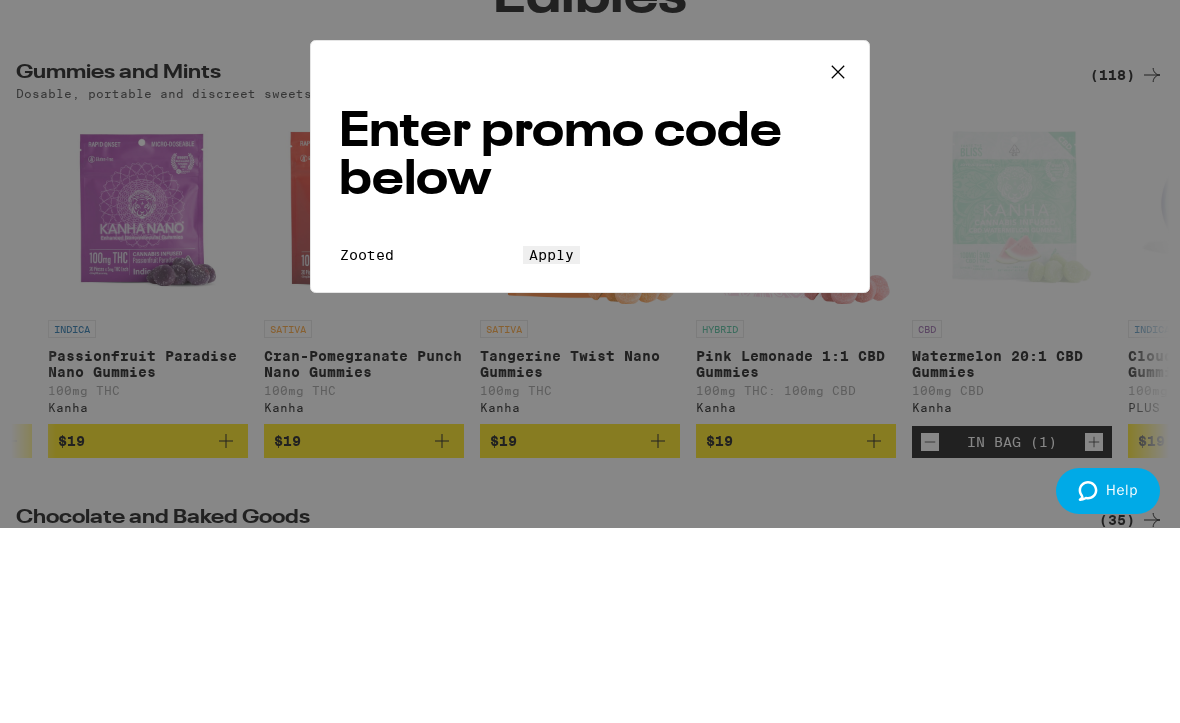 type on "Zooted" 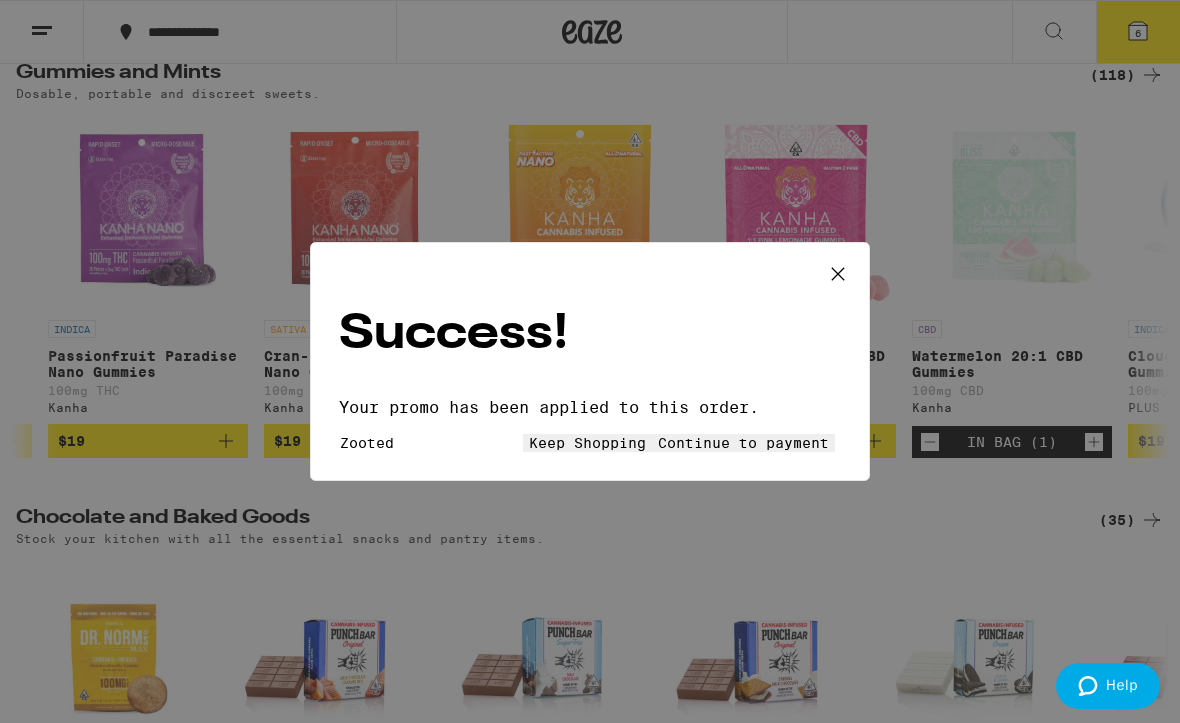 click on "Keep Shopping" at bounding box center (587, 443) 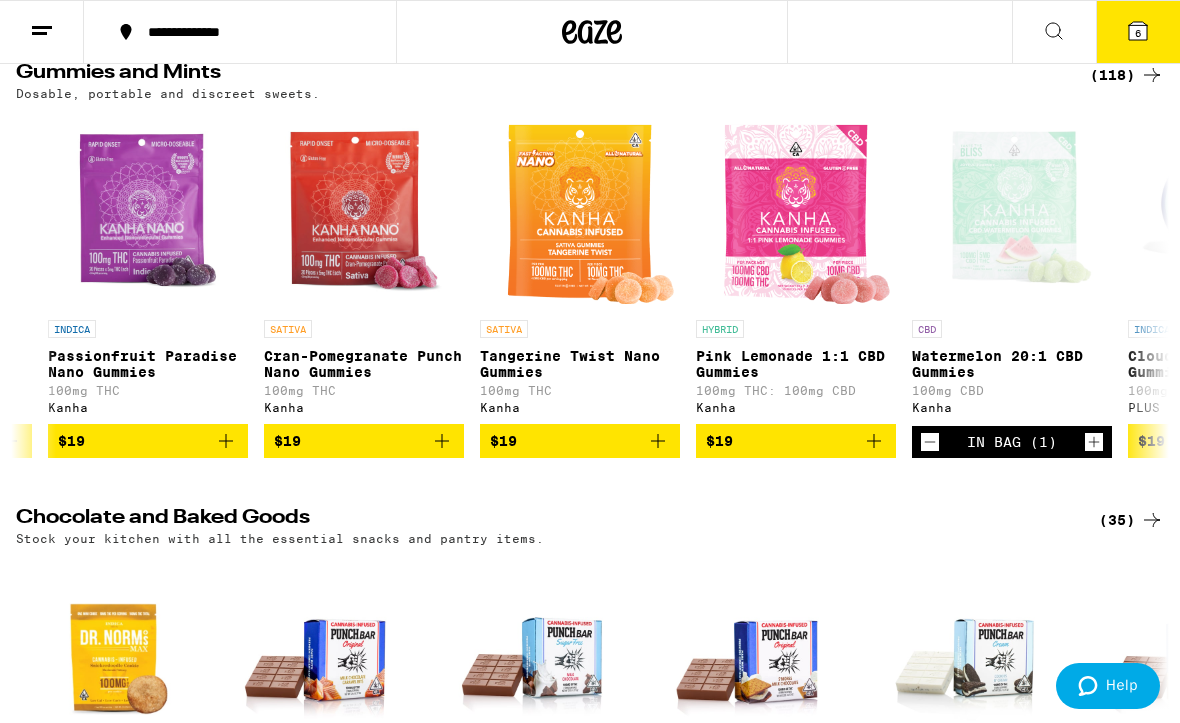 click 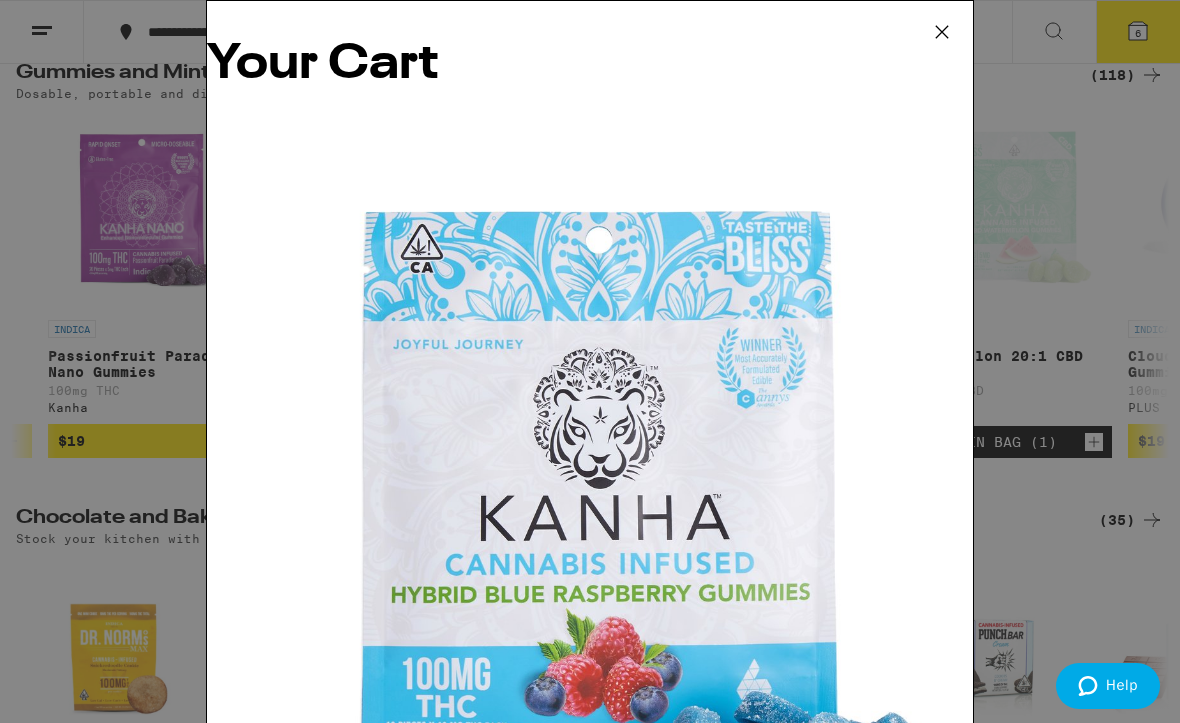 scroll, scrollTop: 172, scrollLeft: 0, axis: vertical 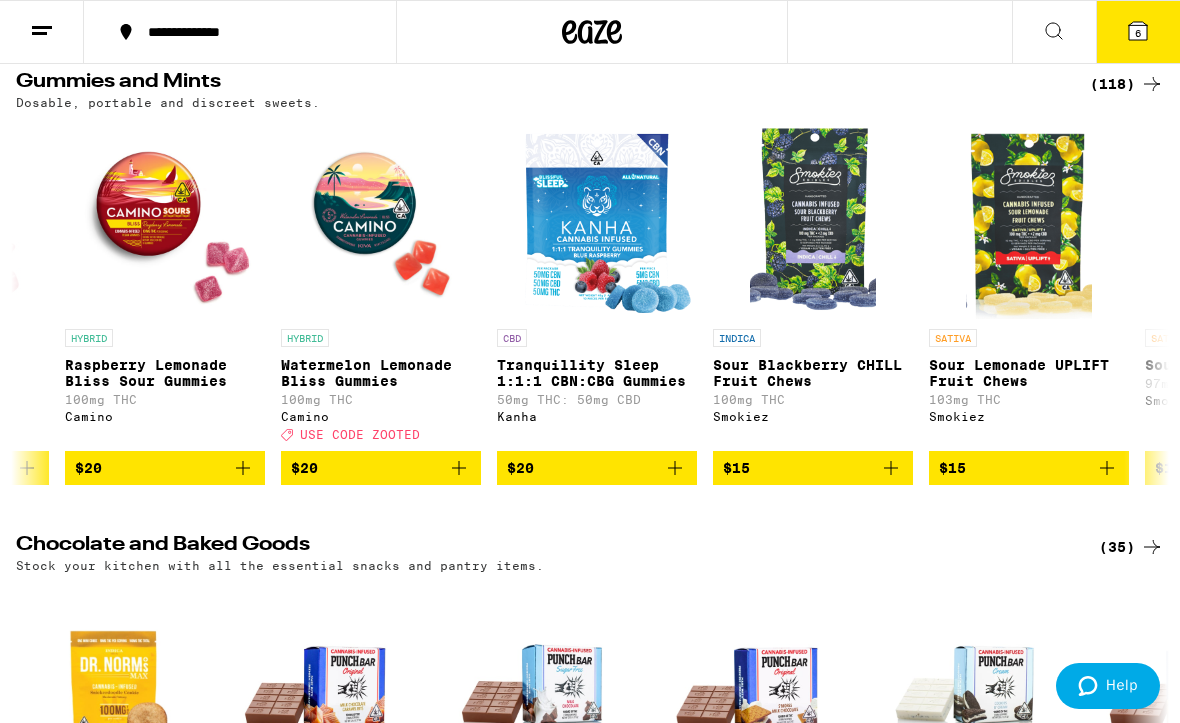 click 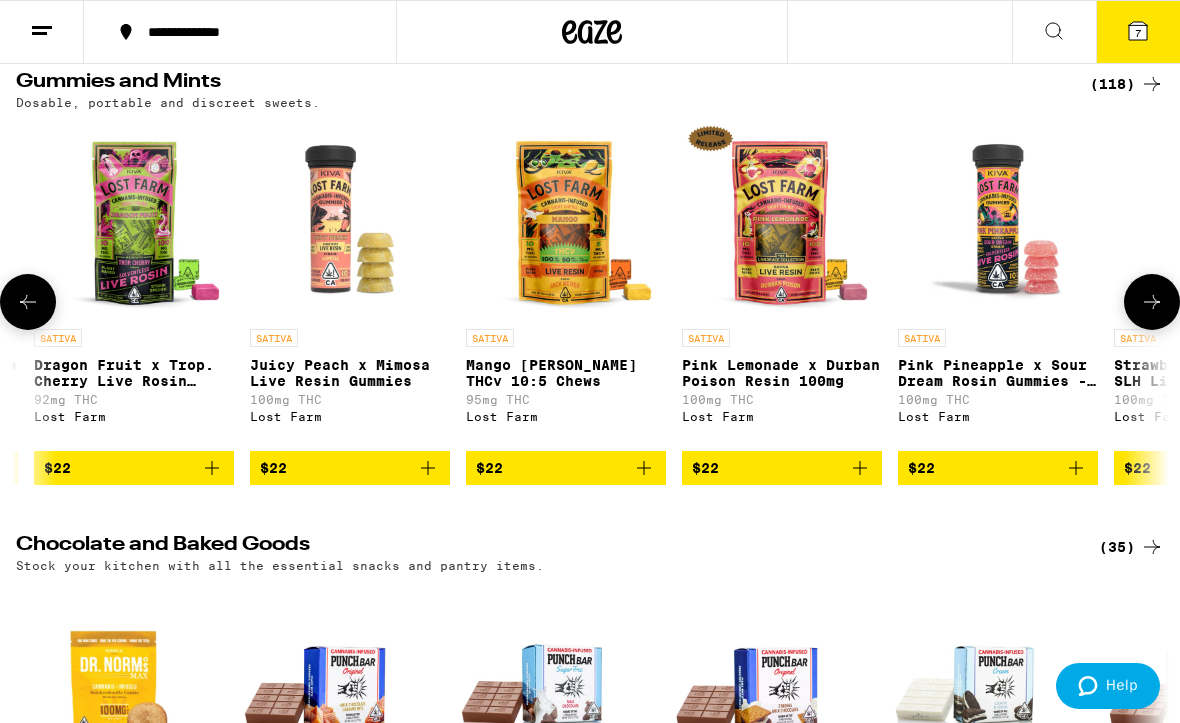 scroll, scrollTop: 0, scrollLeft: 23101, axis: horizontal 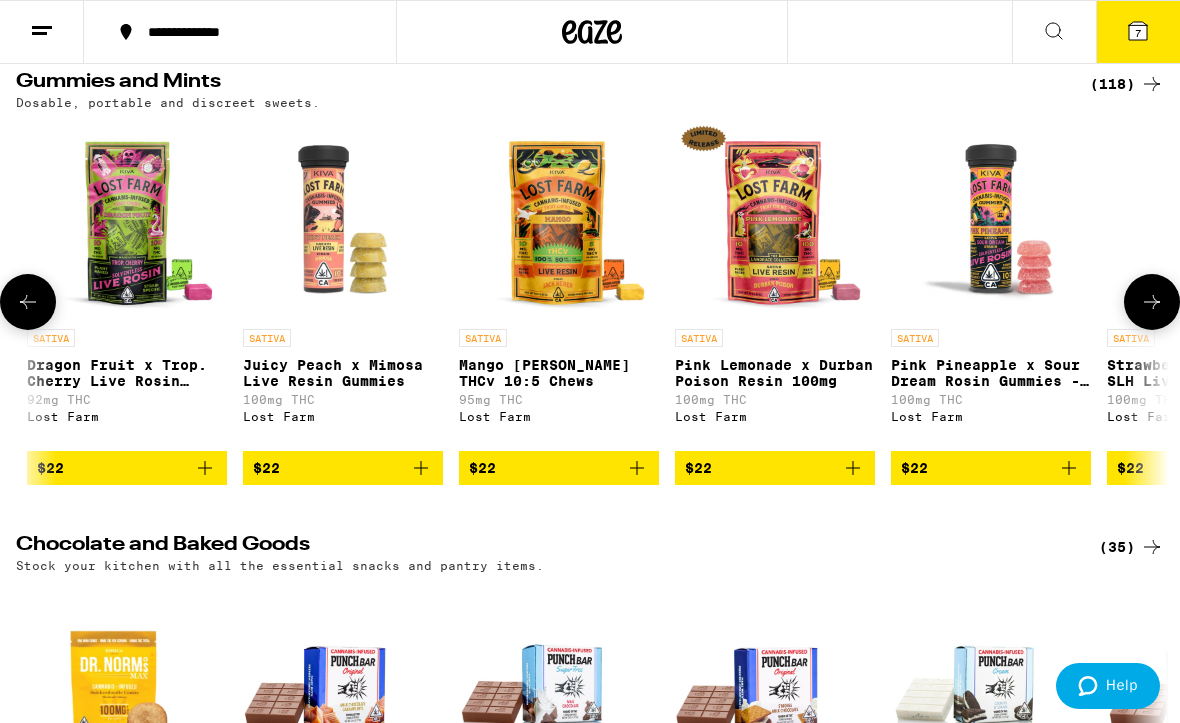 click 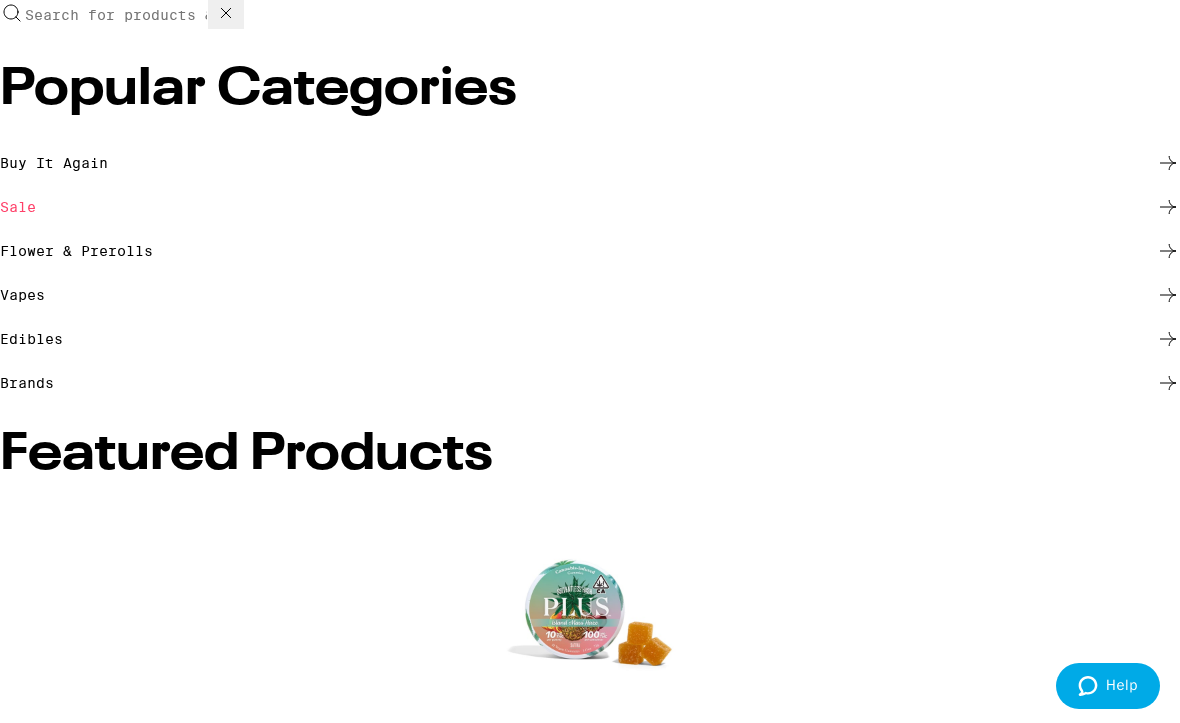 scroll, scrollTop: 0, scrollLeft: 0, axis: both 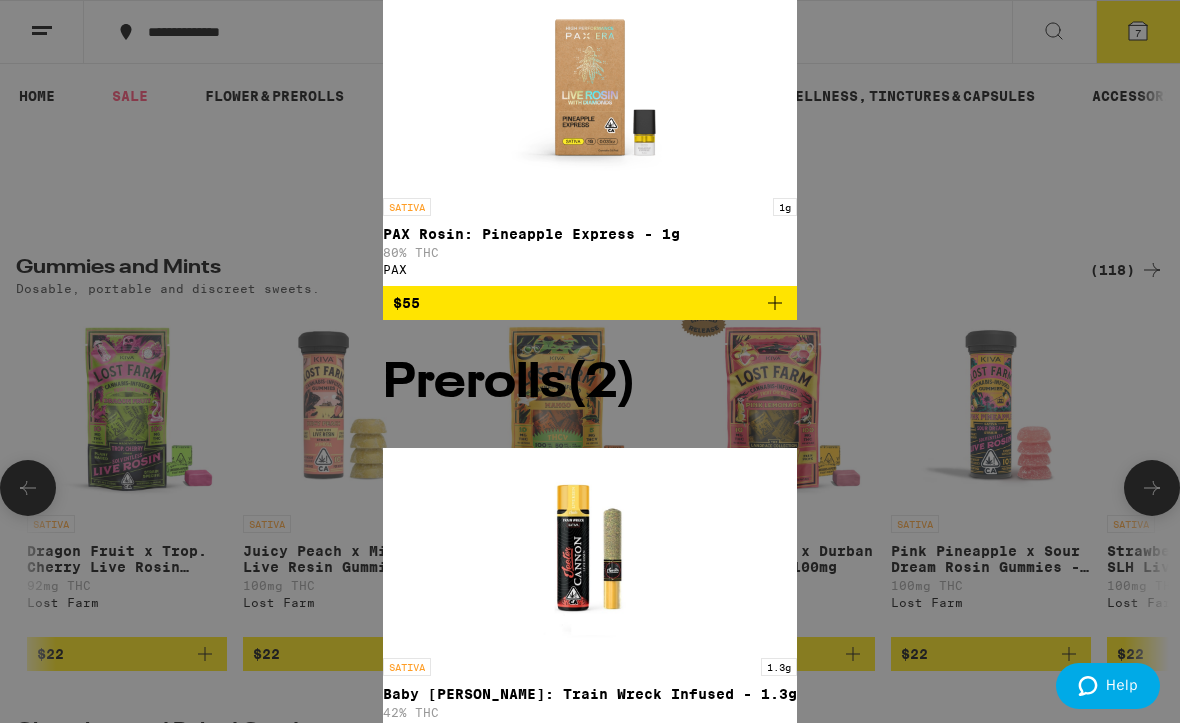 type on "Trainwreck" 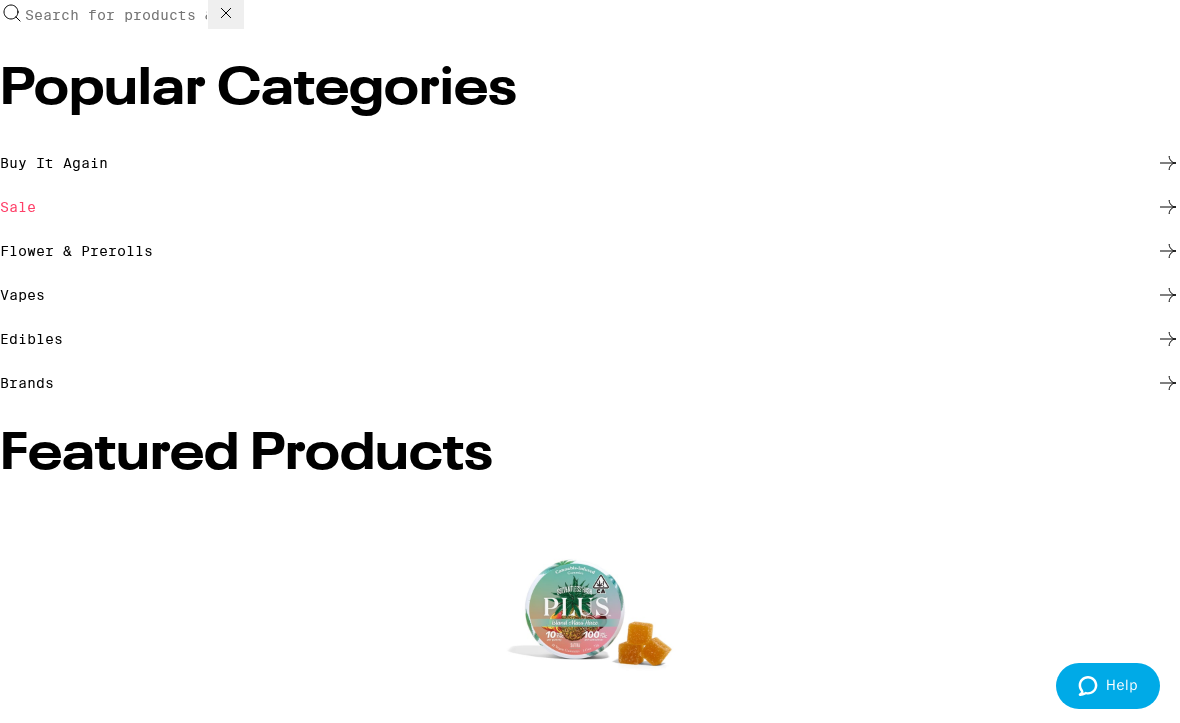click 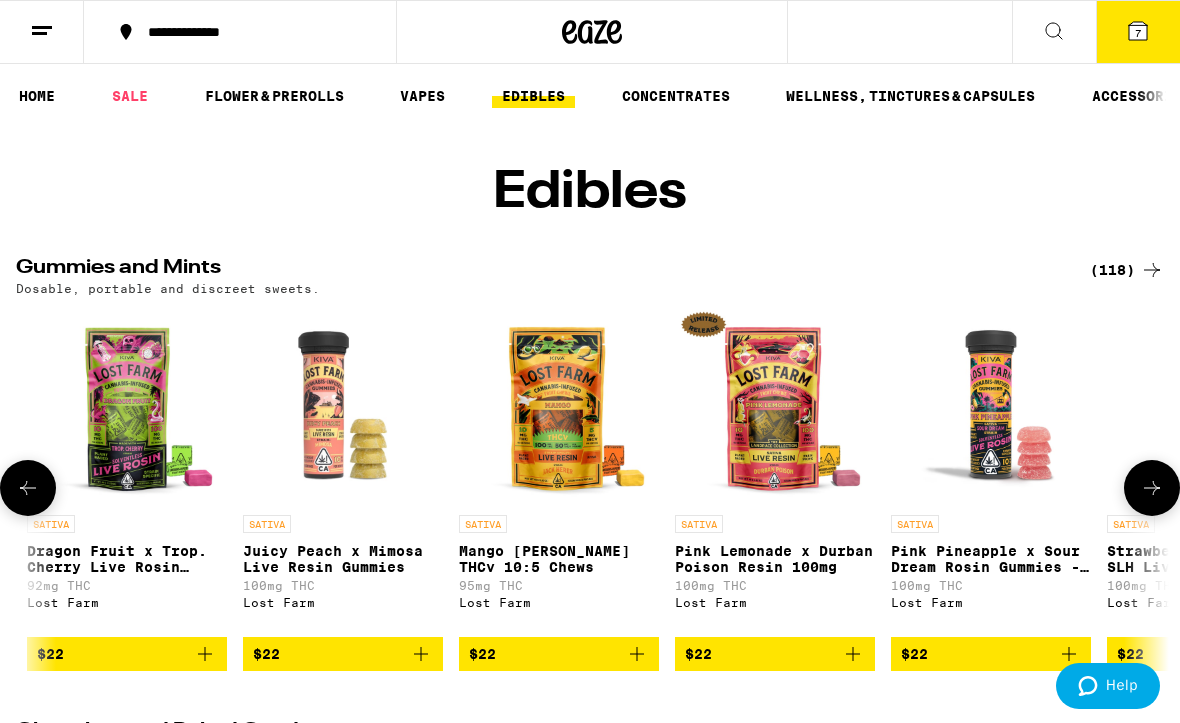click 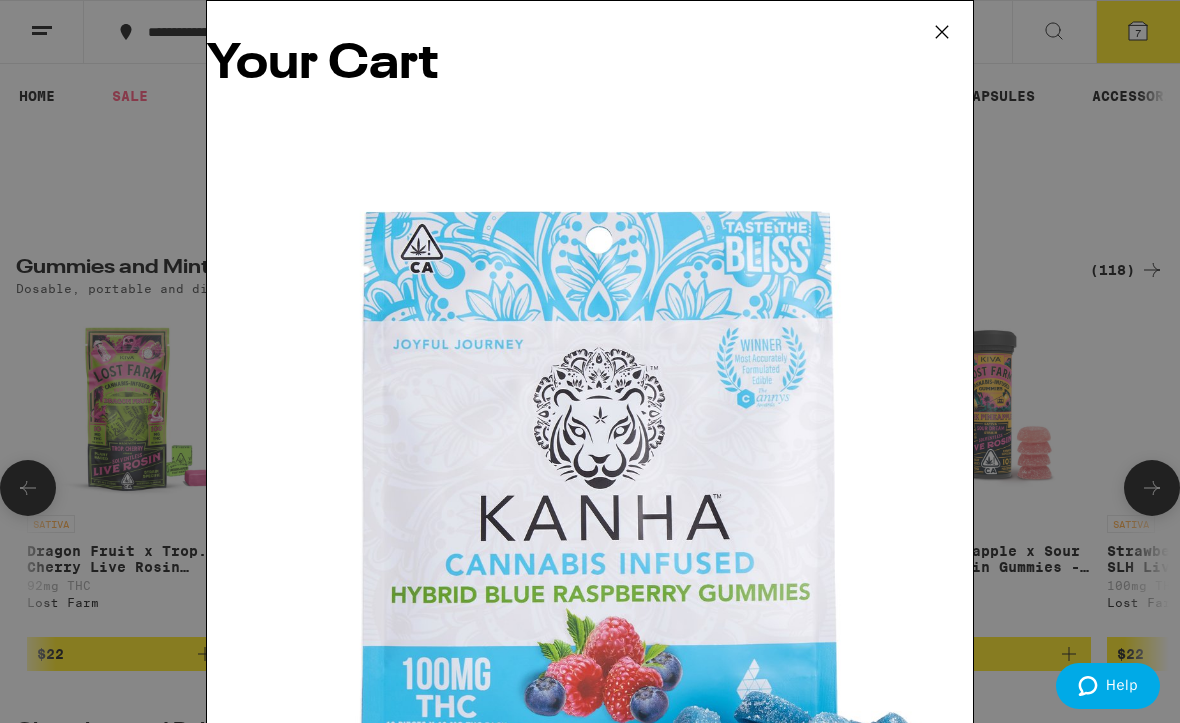 scroll, scrollTop: 281, scrollLeft: 0, axis: vertical 